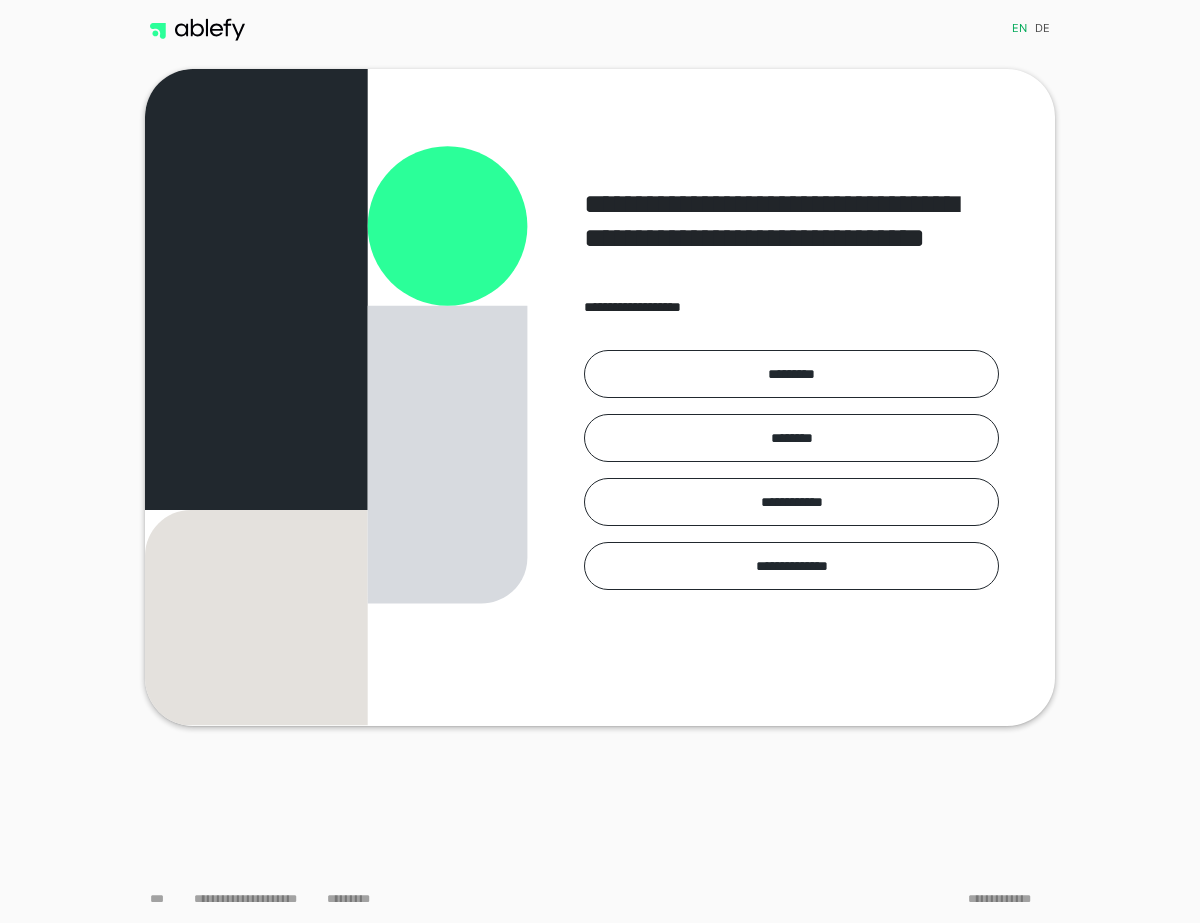 scroll, scrollTop: 0, scrollLeft: 0, axis: both 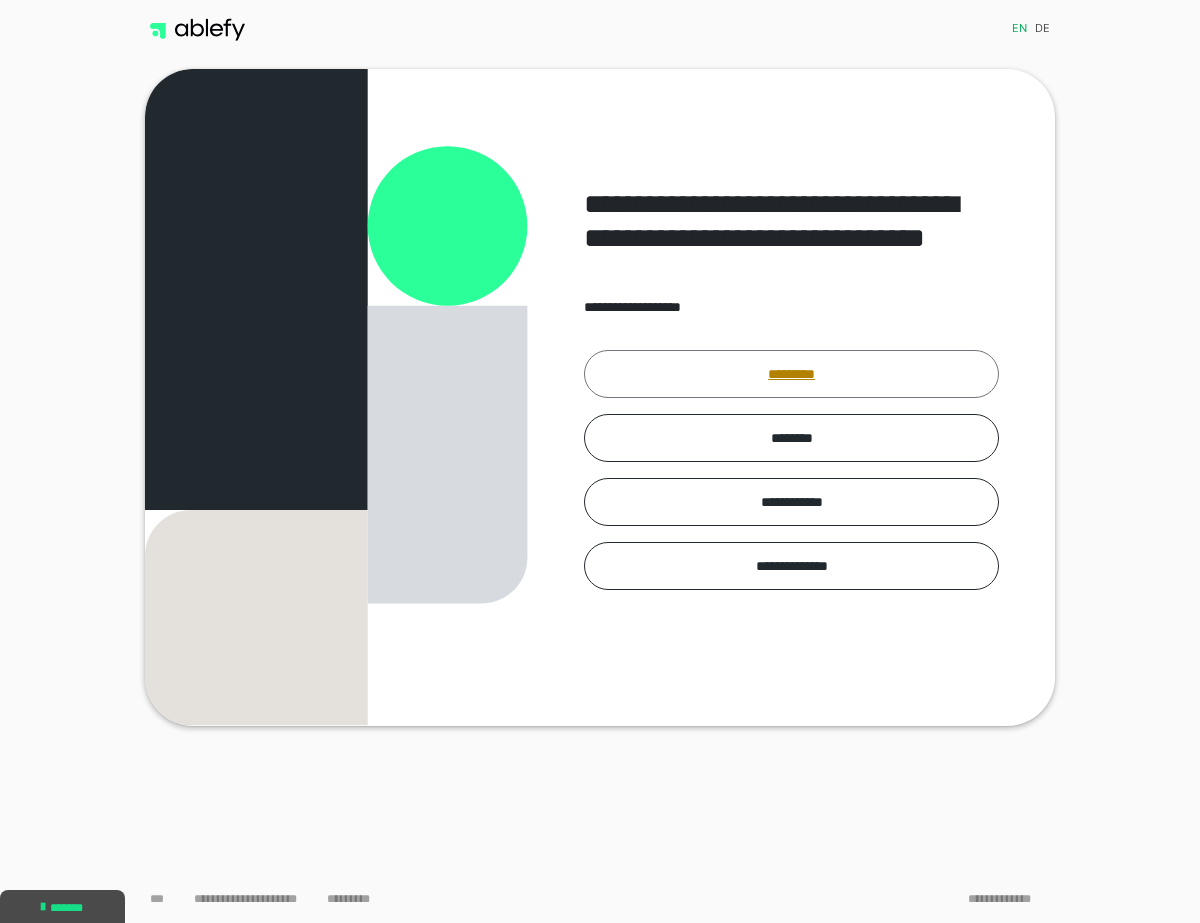 click on "*********" at bounding box center (791, 374) 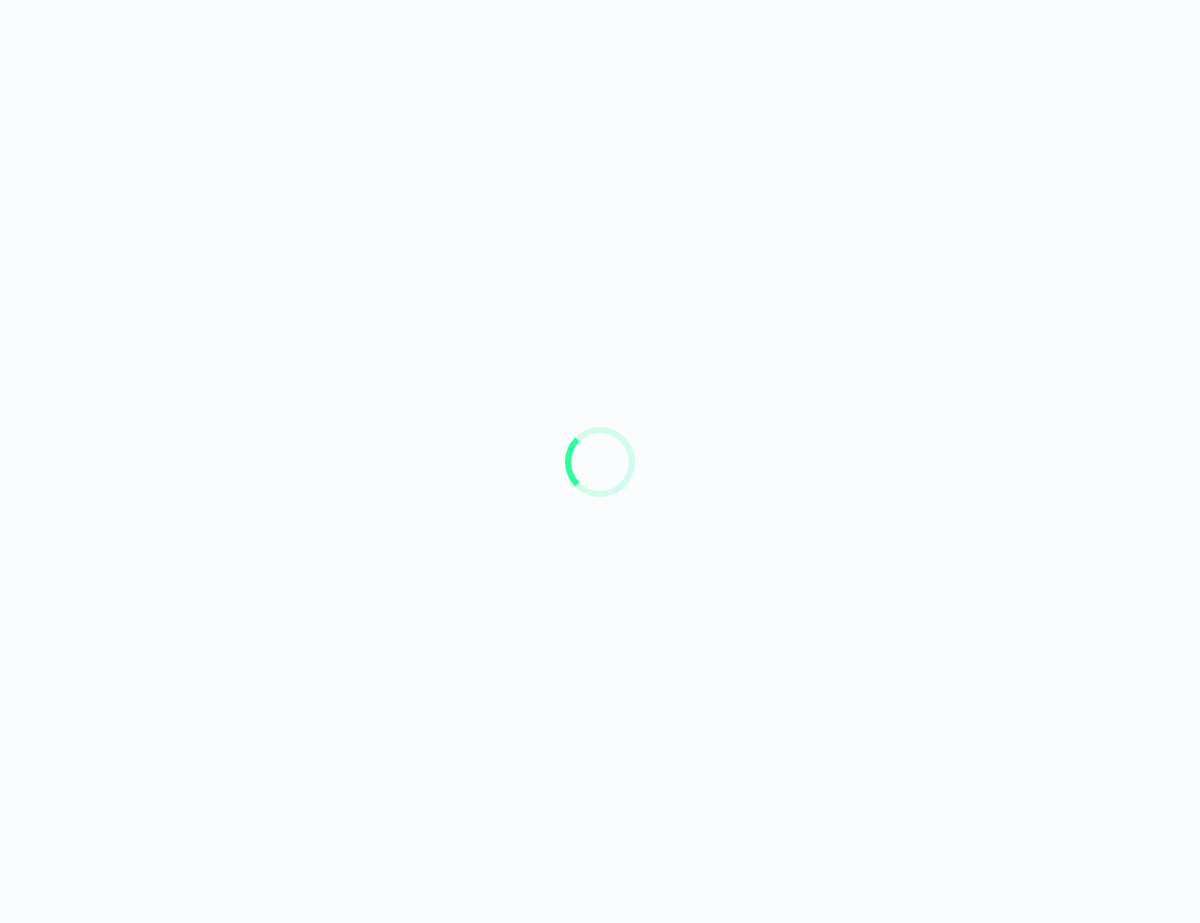scroll, scrollTop: 0, scrollLeft: 0, axis: both 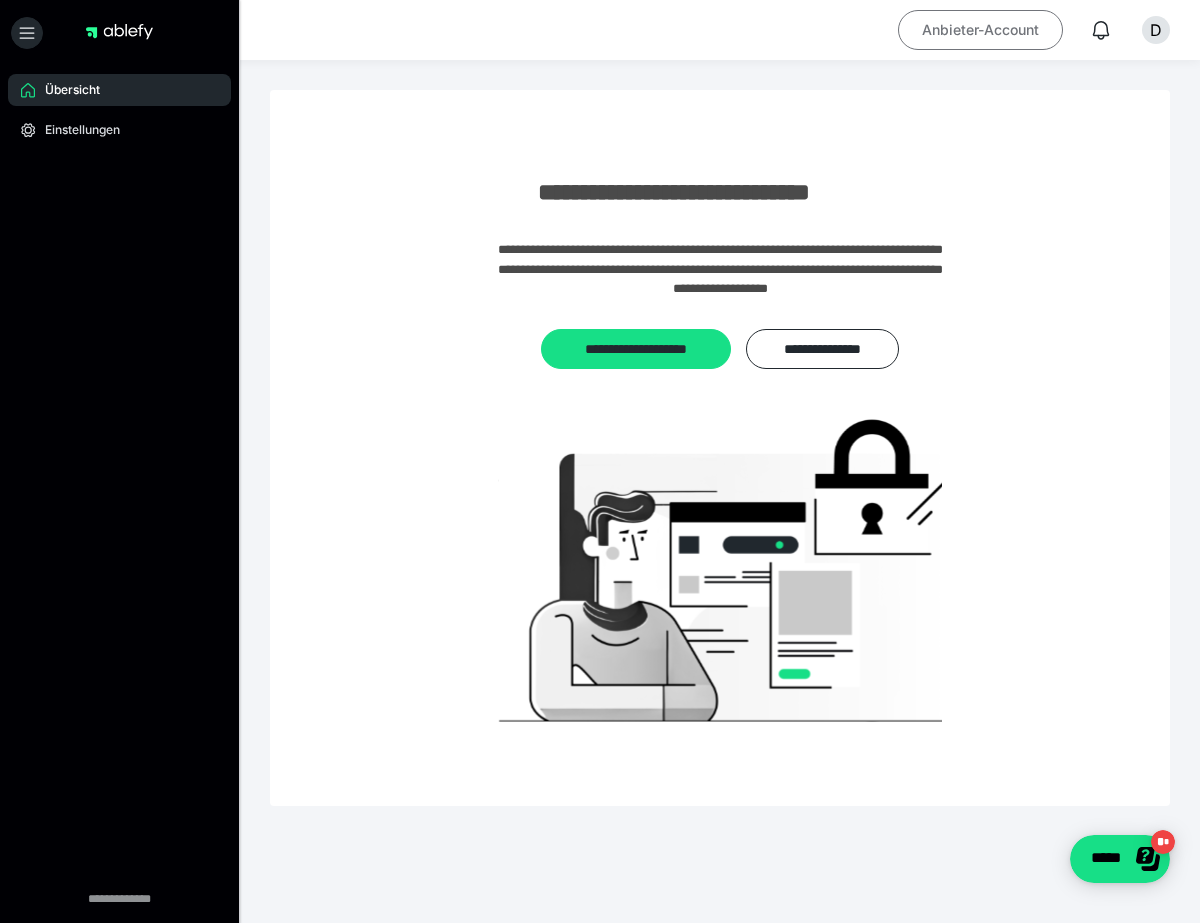 click on "Anbieter-Account" at bounding box center [980, 30] 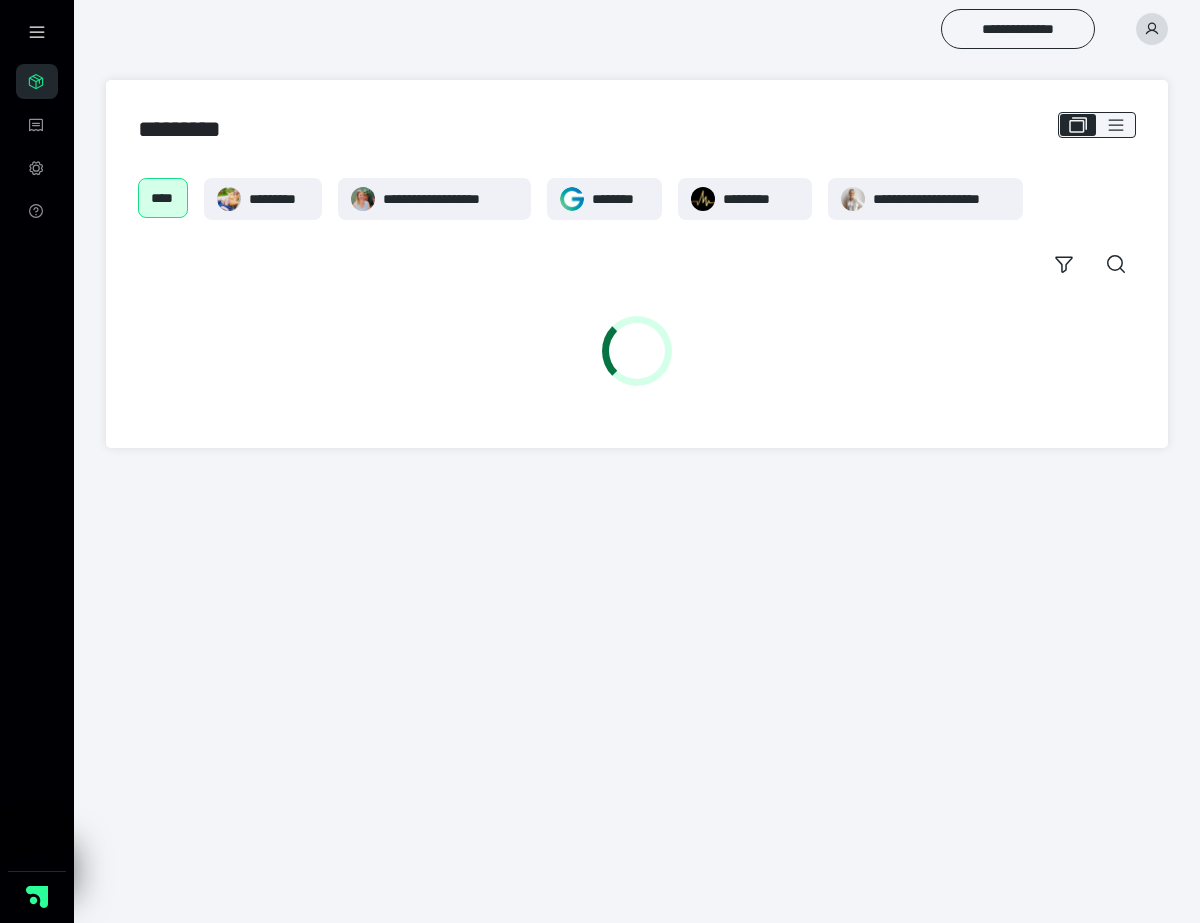 scroll, scrollTop: 0, scrollLeft: 0, axis: both 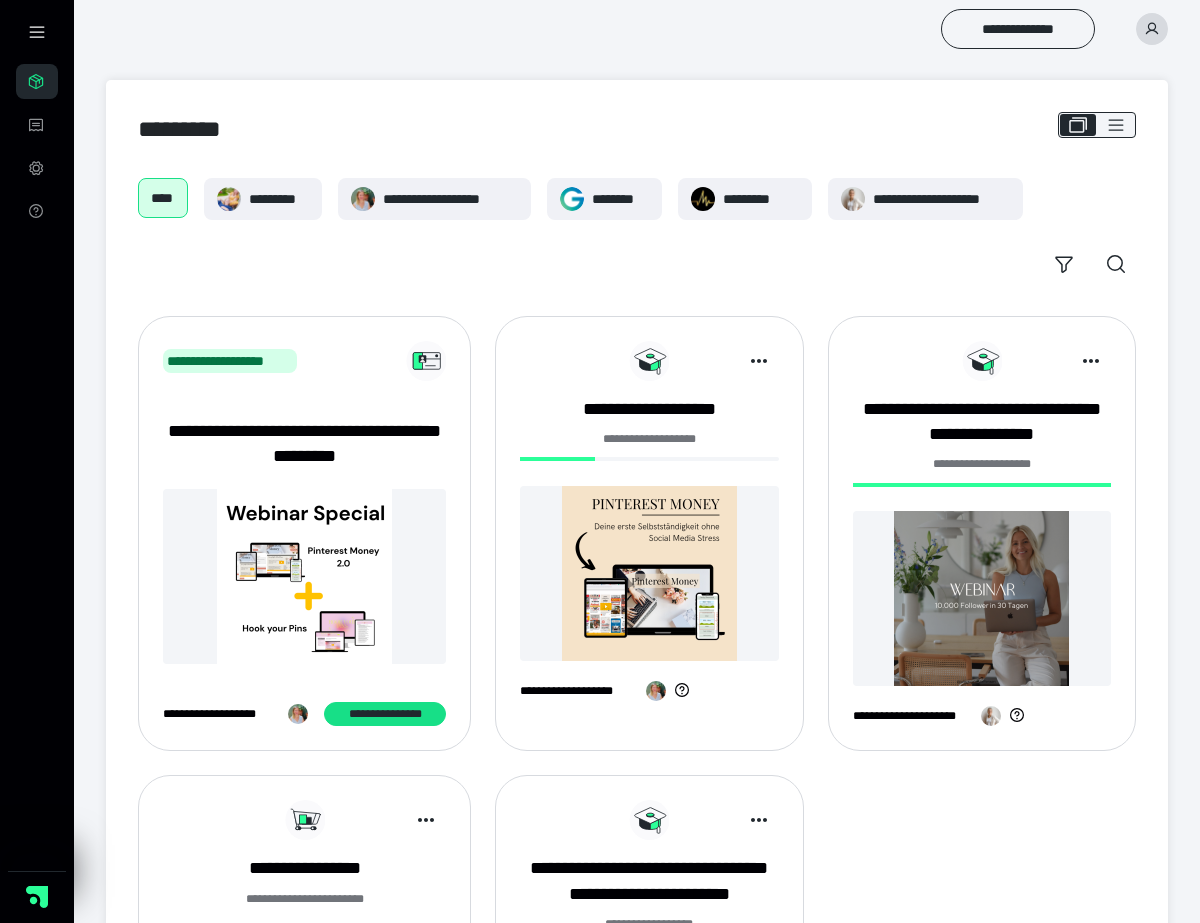 click at bounding box center (649, 573) 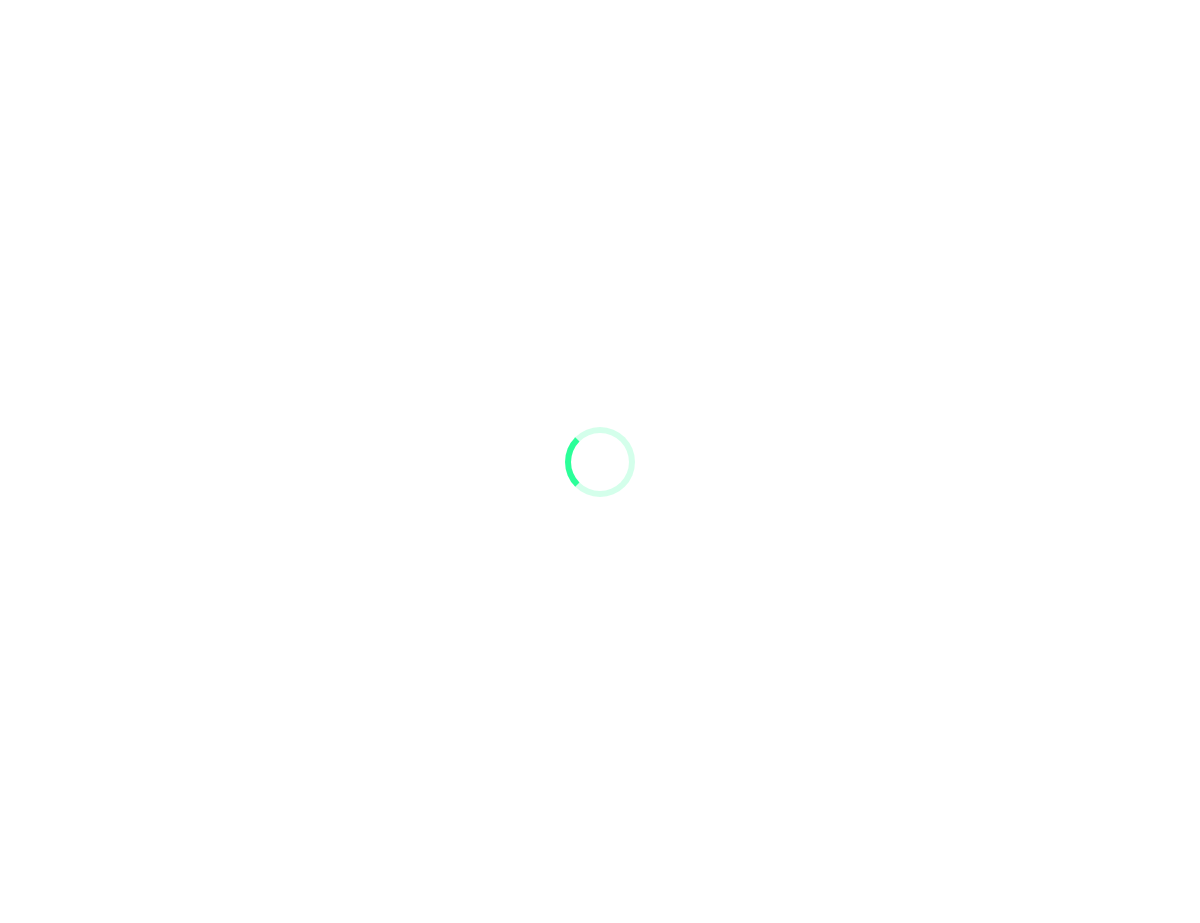 scroll, scrollTop: 0, scrollLeft: 0, axis: both 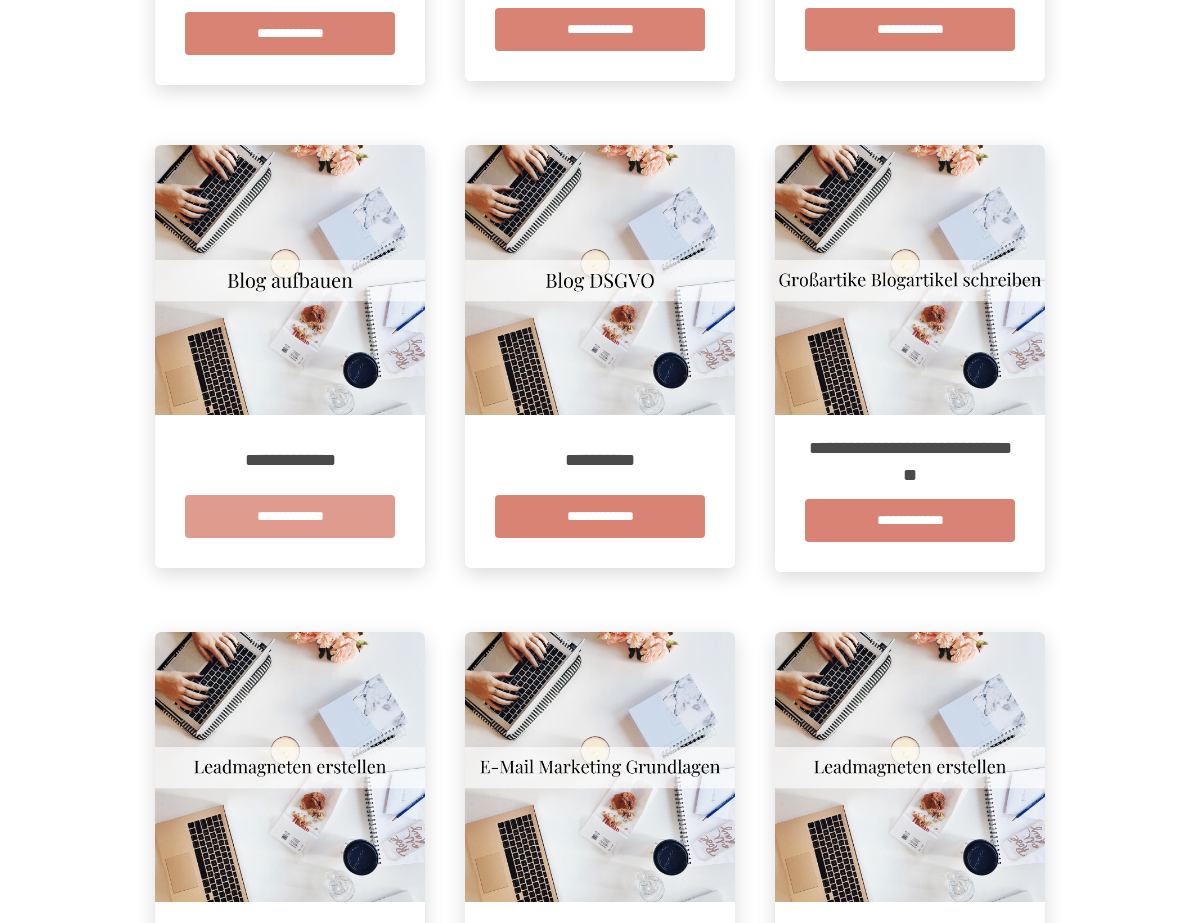 click on "**********" at bounding box center (290, 516) 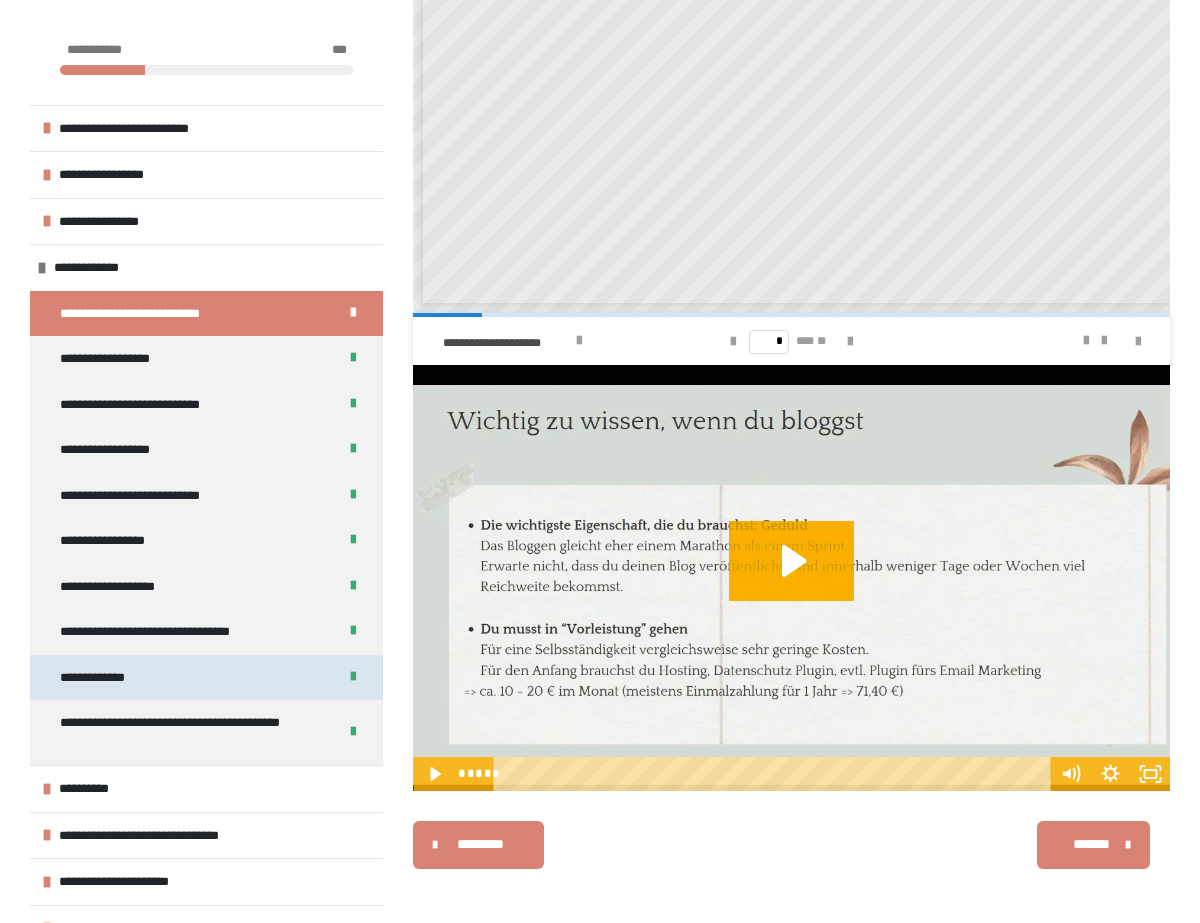 scroll, scrollTop: 447, scrollLeft: 0, axis: vertical 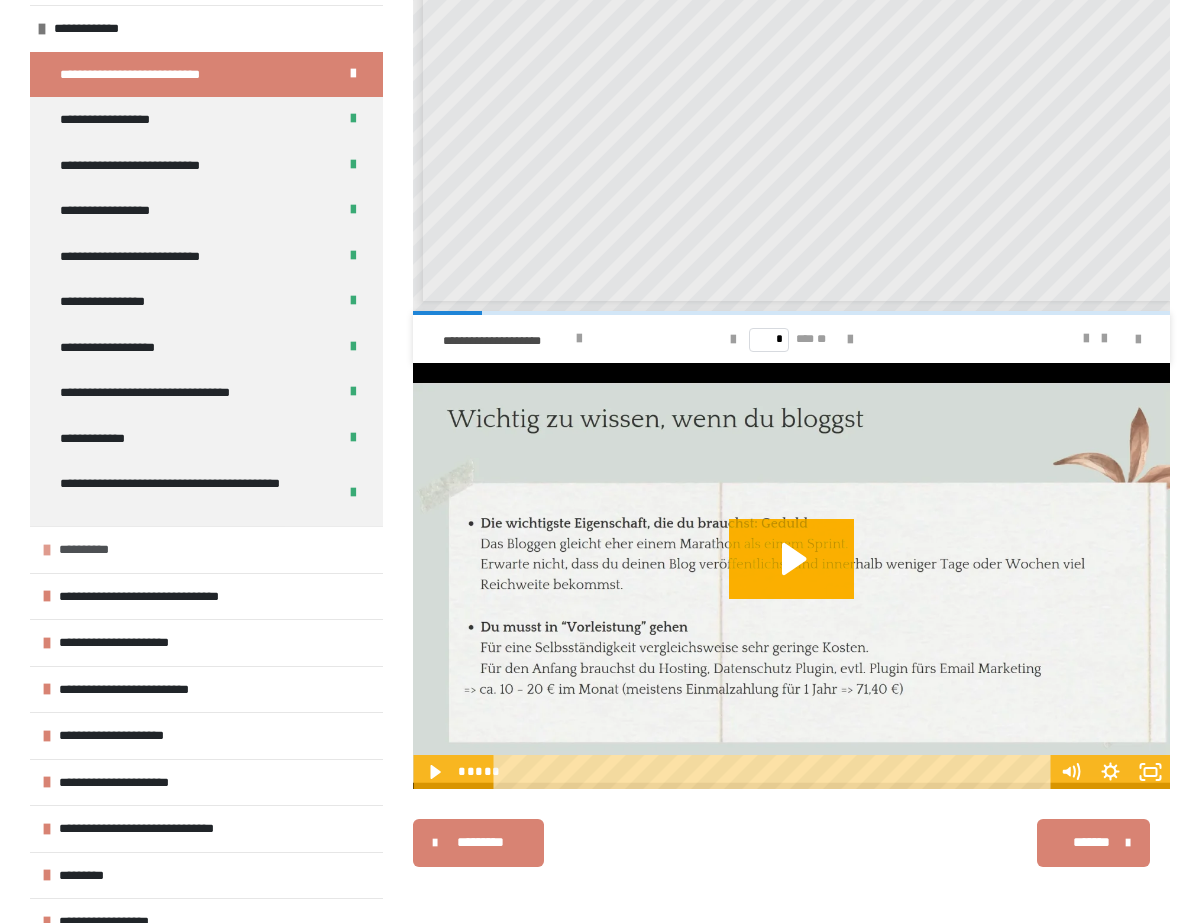 click on "**********" at bounding box center (206, 549) 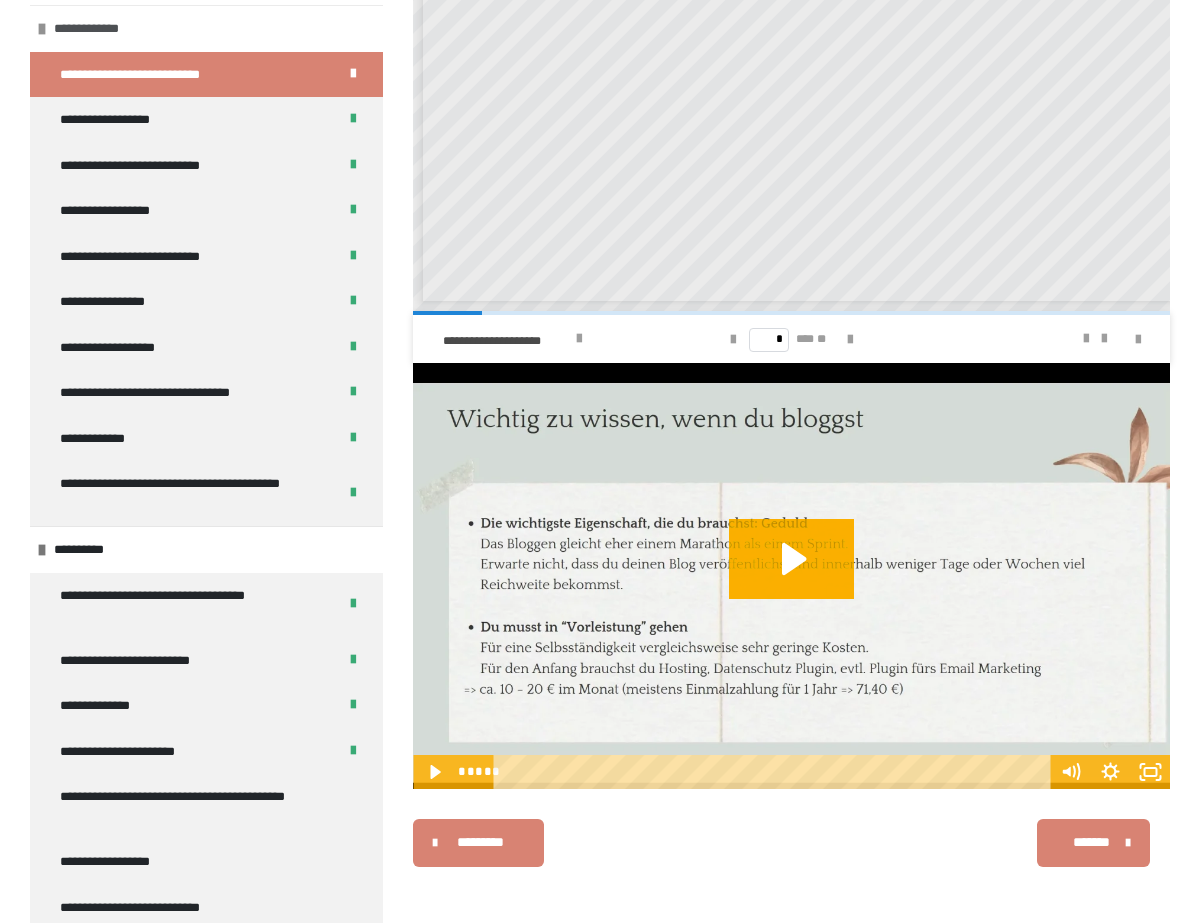 click on "**********" at bounding box center (206, 28) 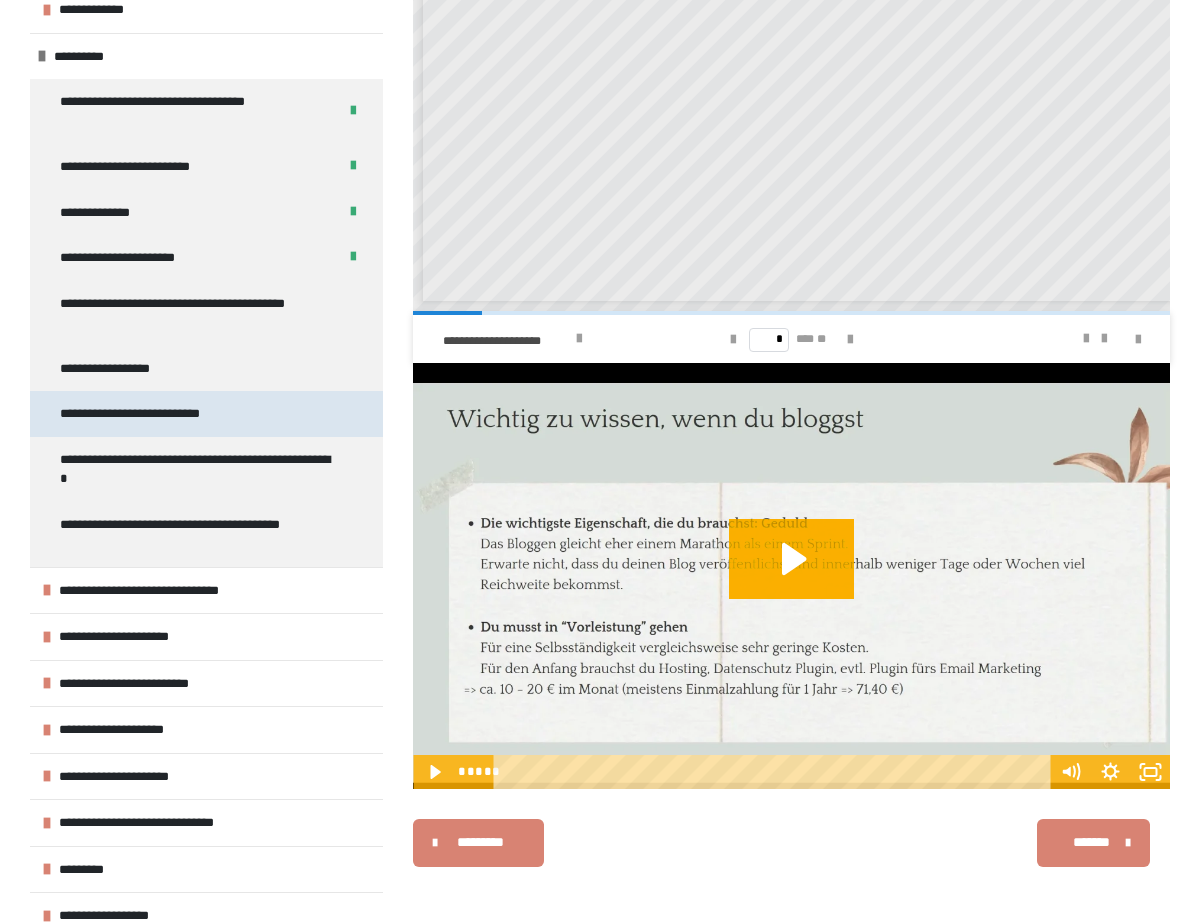 scroll, scrollTop: 255, scrollLeft: 0, axis: vertical 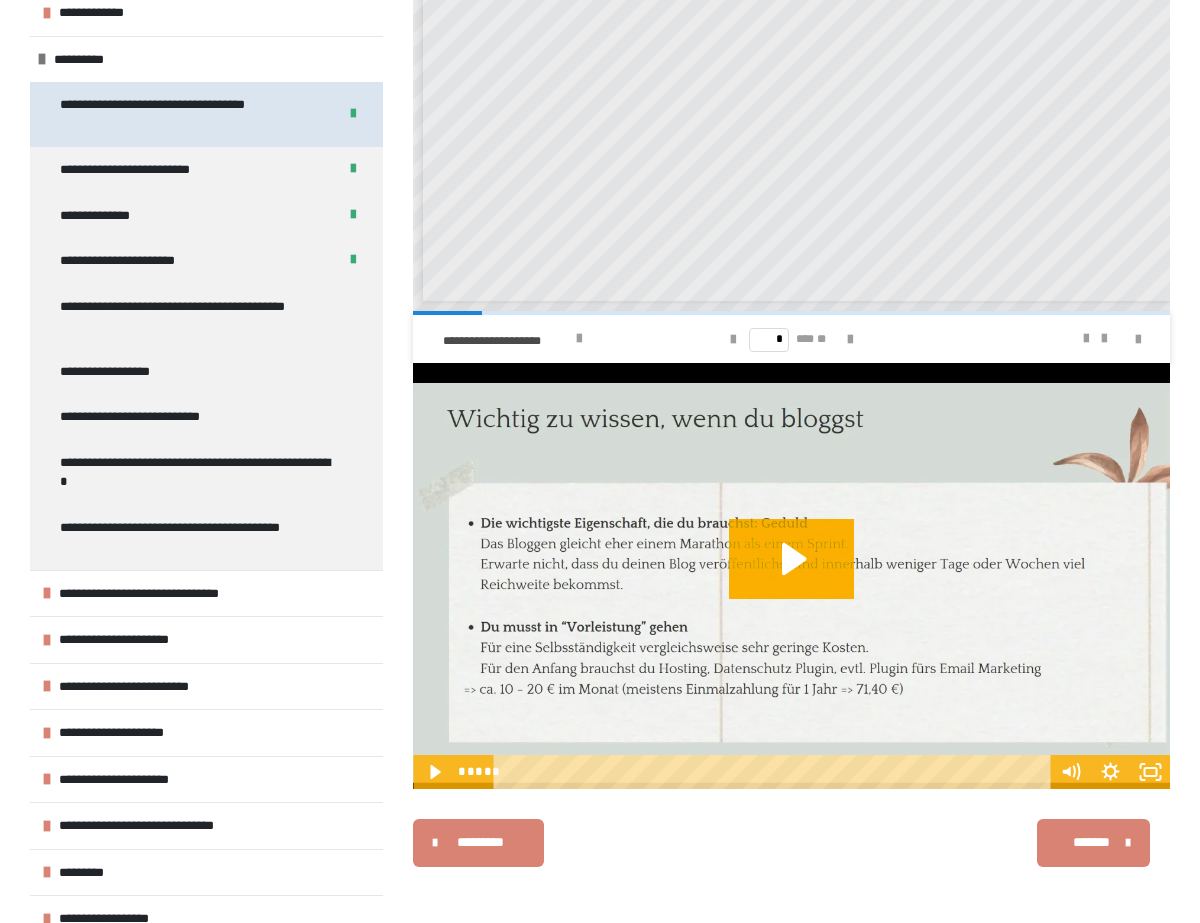 click on "**********" at bounding box center [190, 114] 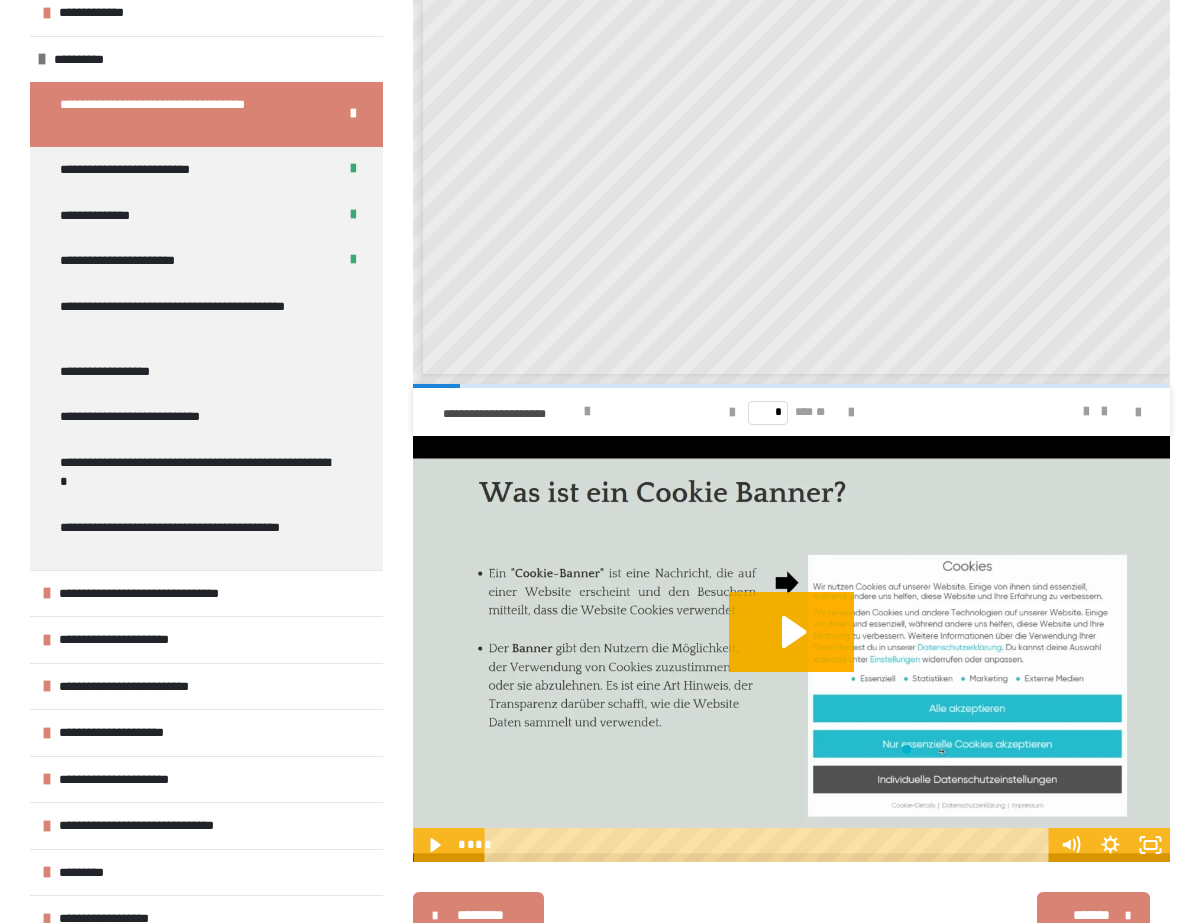 scroll, scrollTop: 451, scrollLeft: 0, axis: vertical 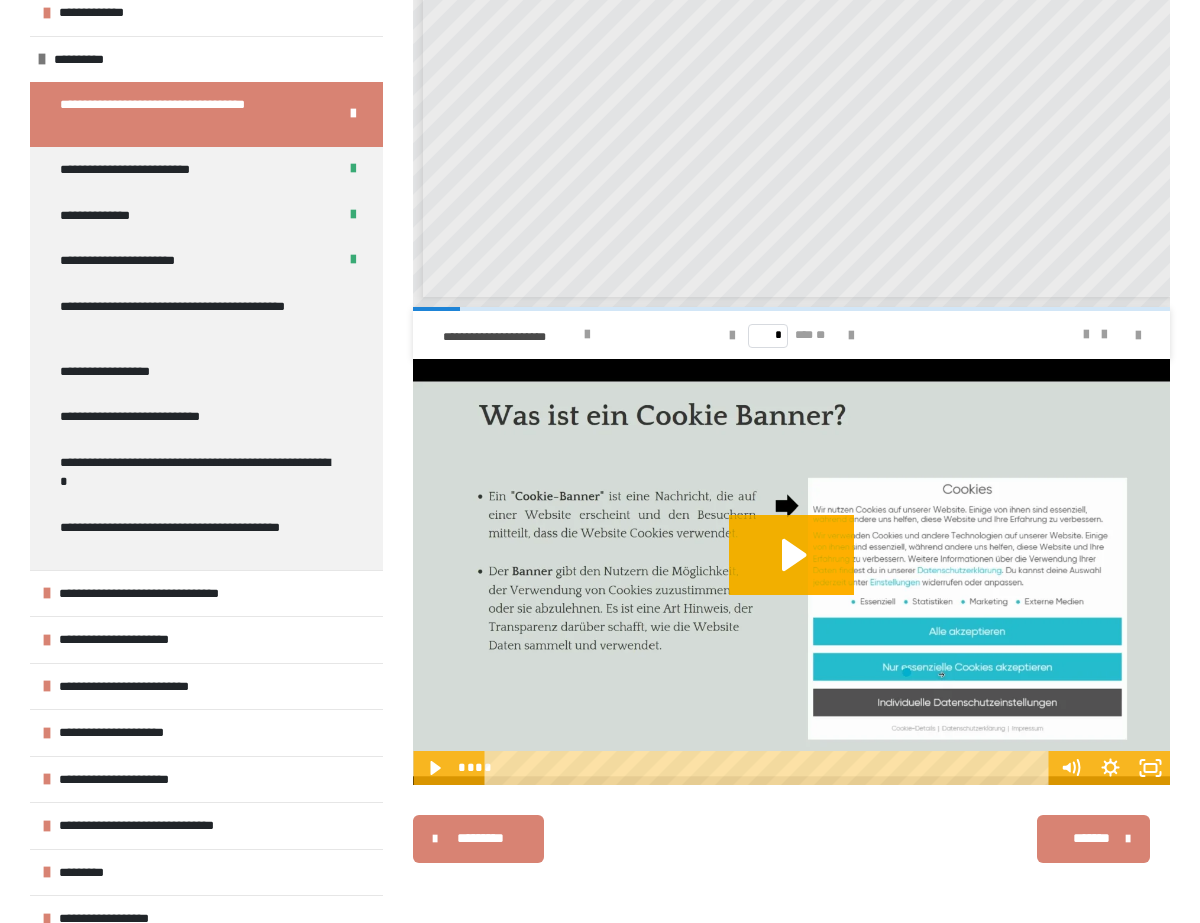 click at bounding box center (791, 572) 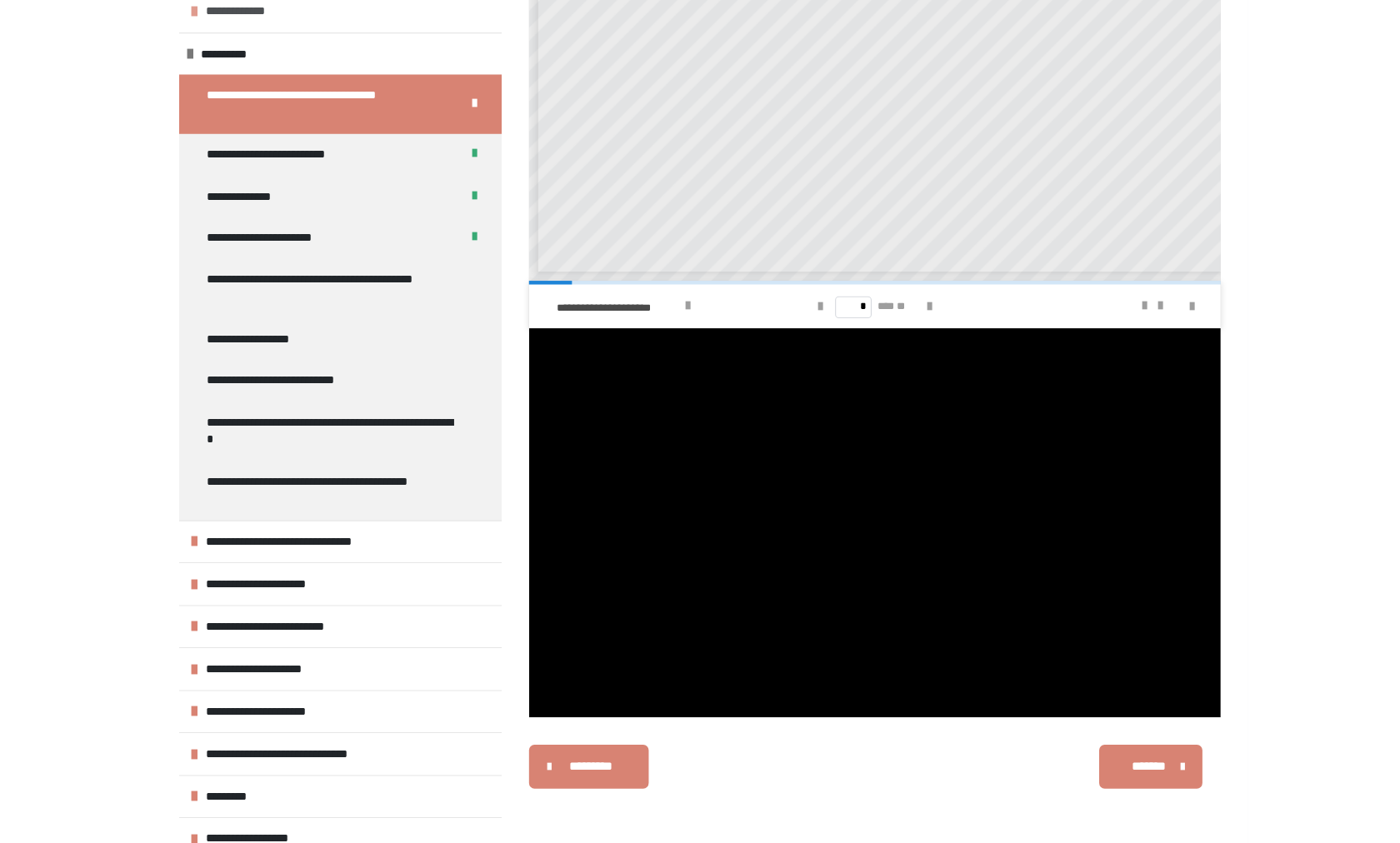 scroll, scrollTop: 283, scrollLeft: 0, axis: vertical 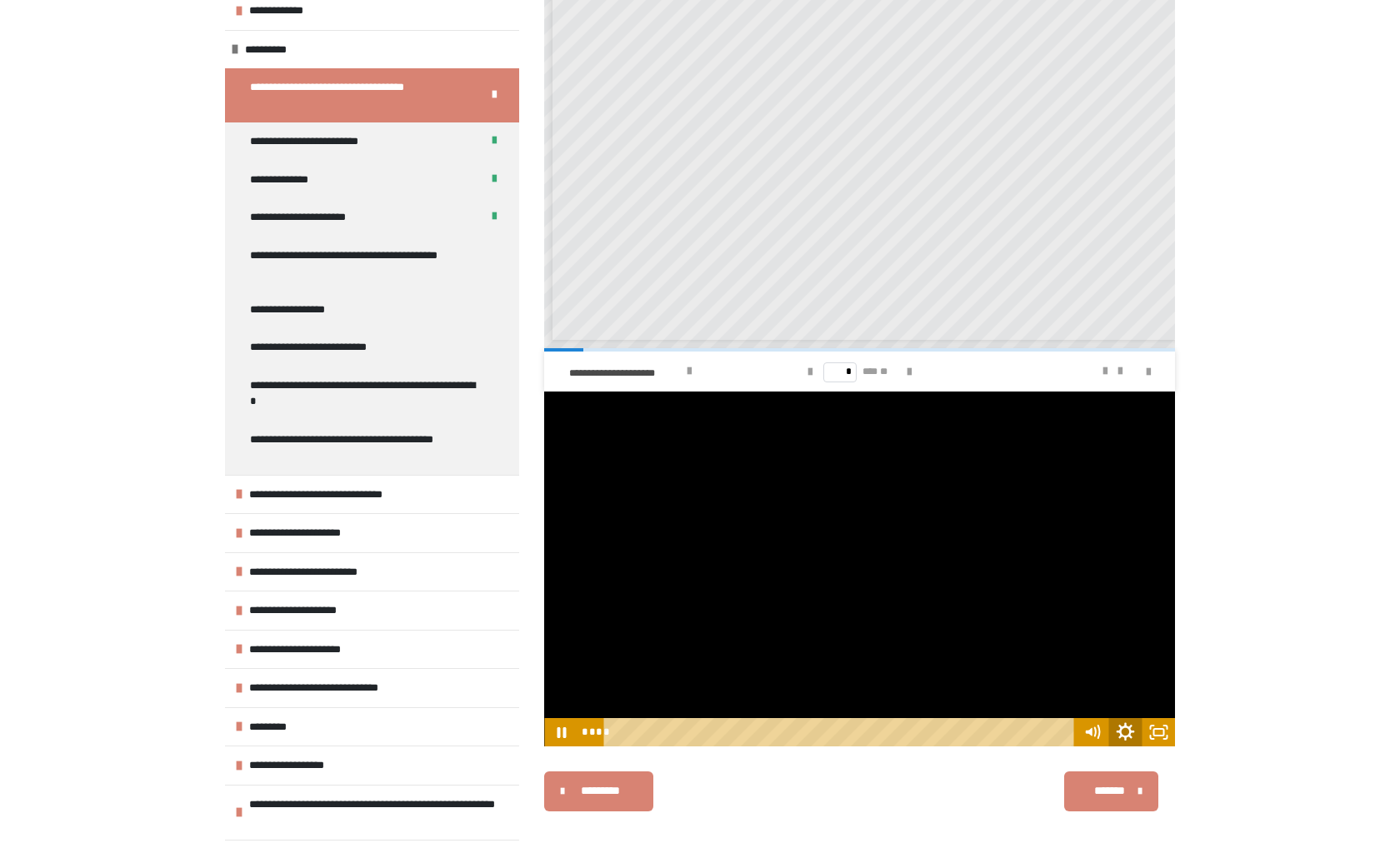 click 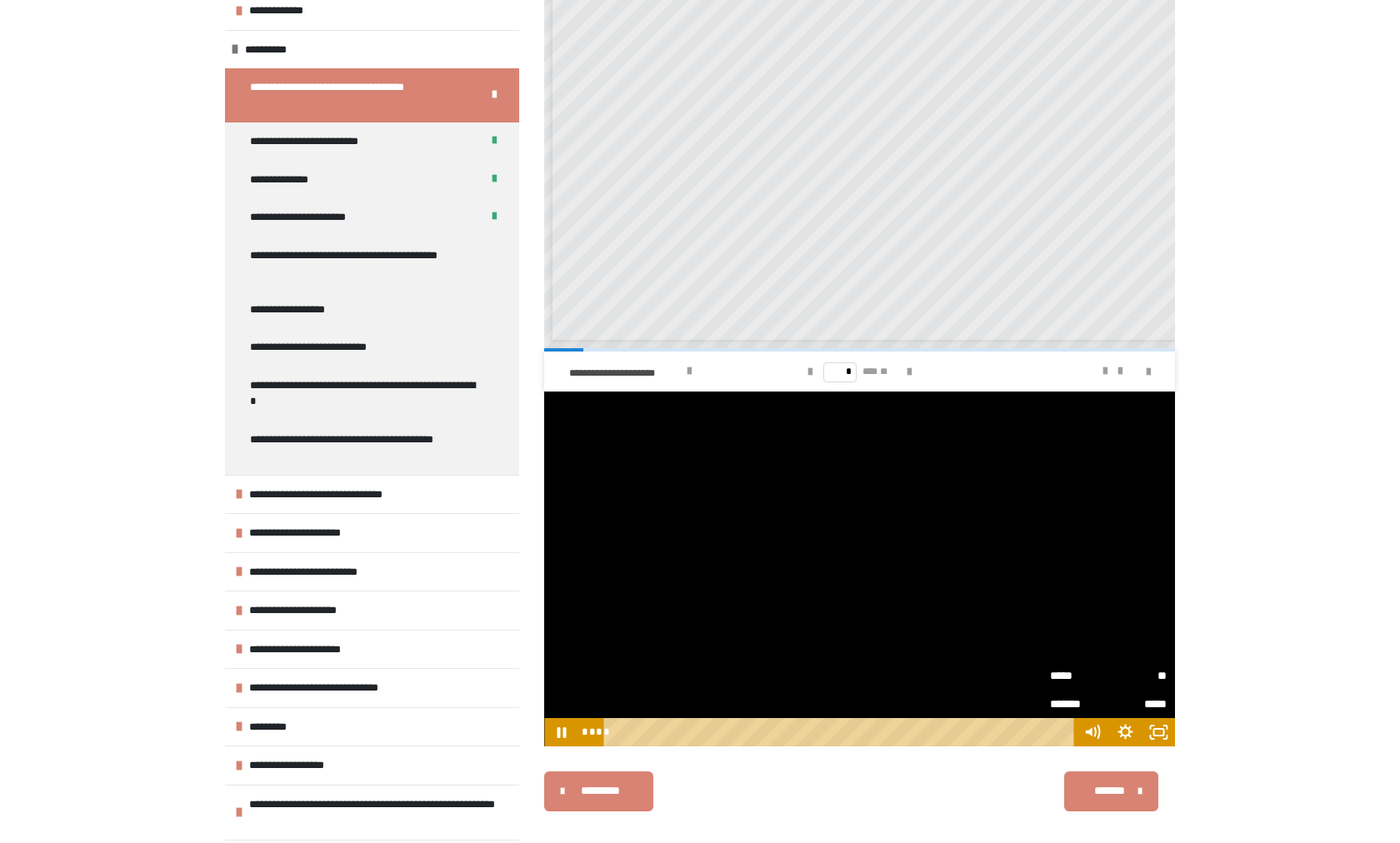 click on "*****" at bounding box center [1079, 676] 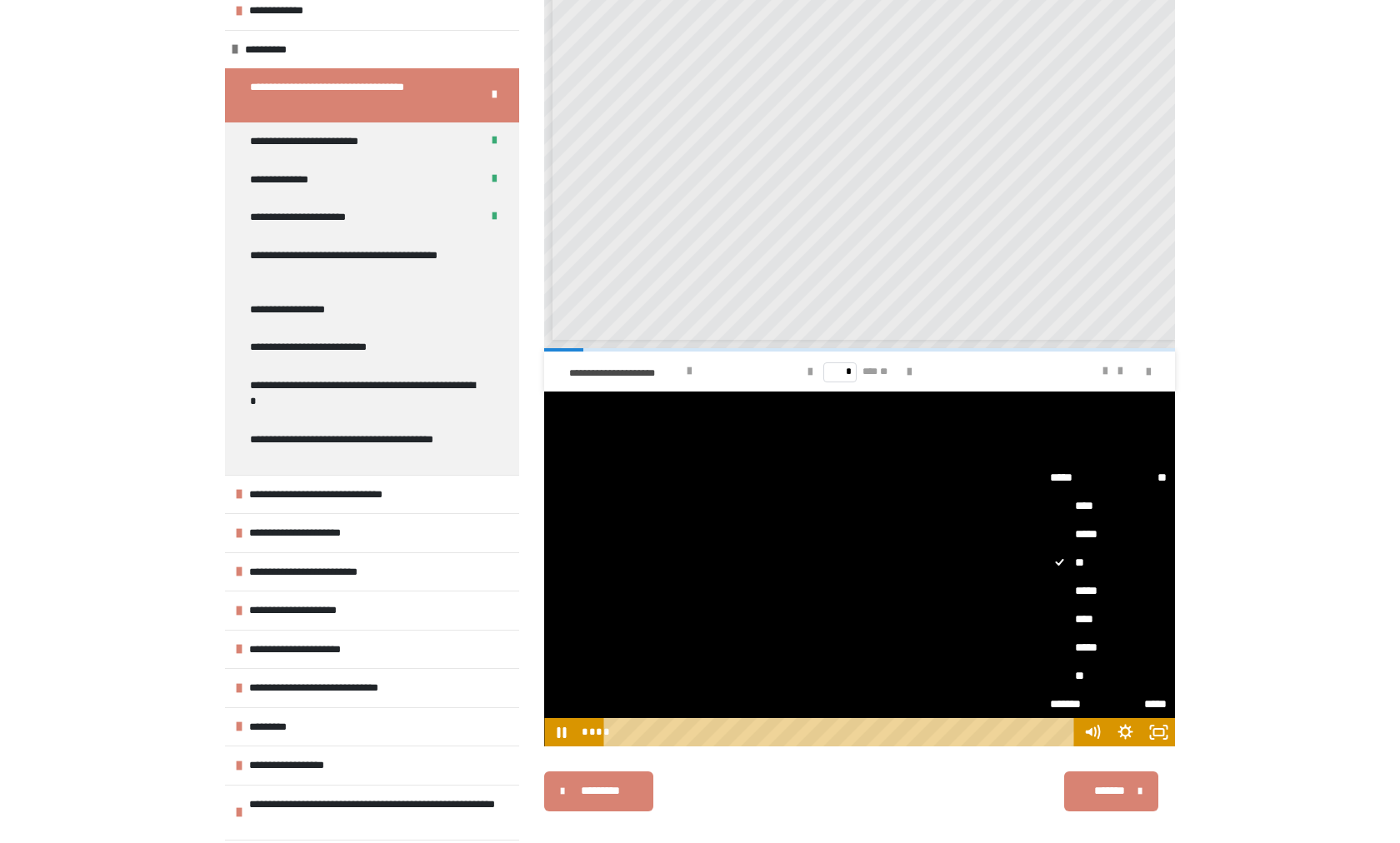 click on "****" at bounding box center [1108, 619] 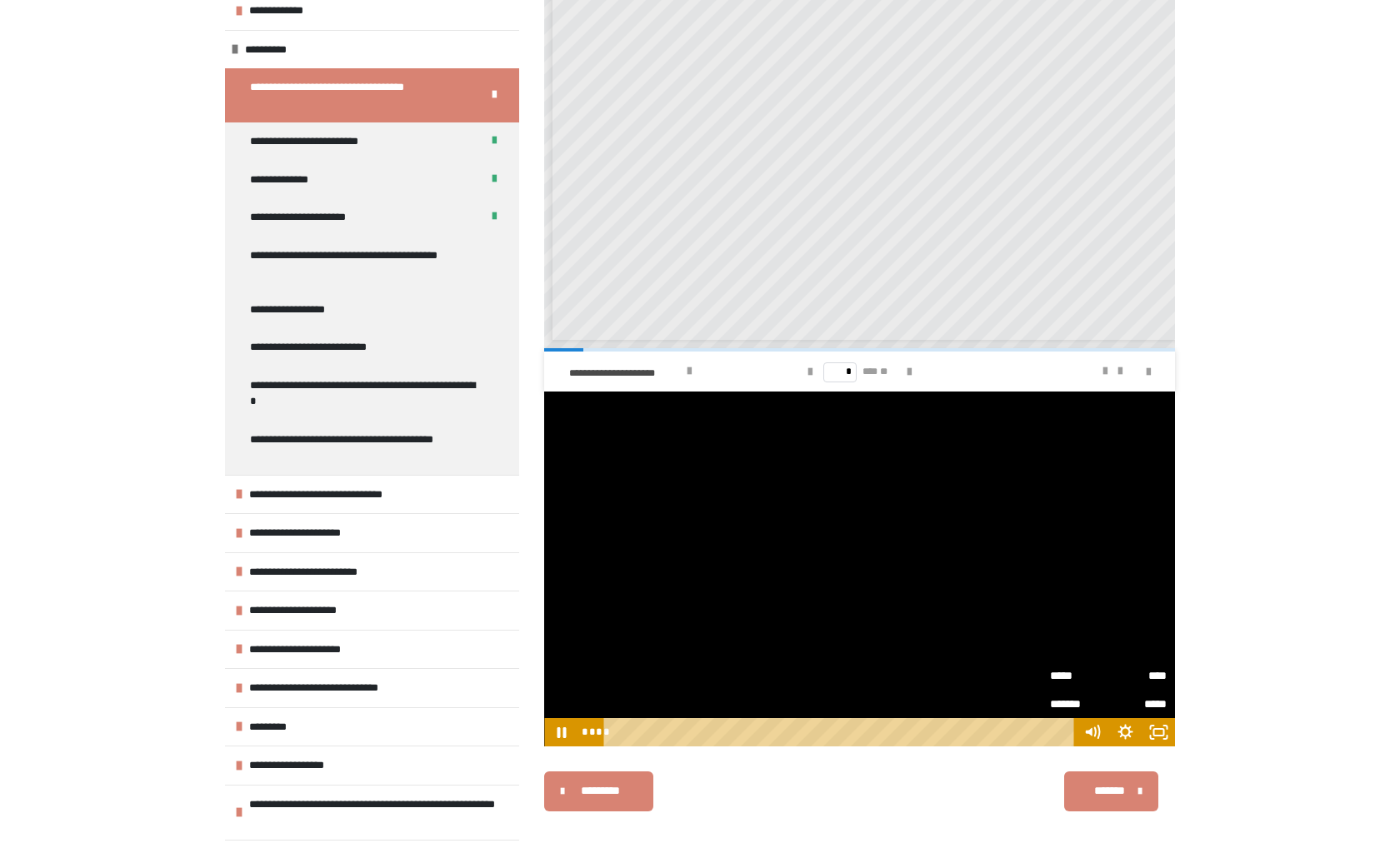 click on "**********" at bounding box center [700, 289] 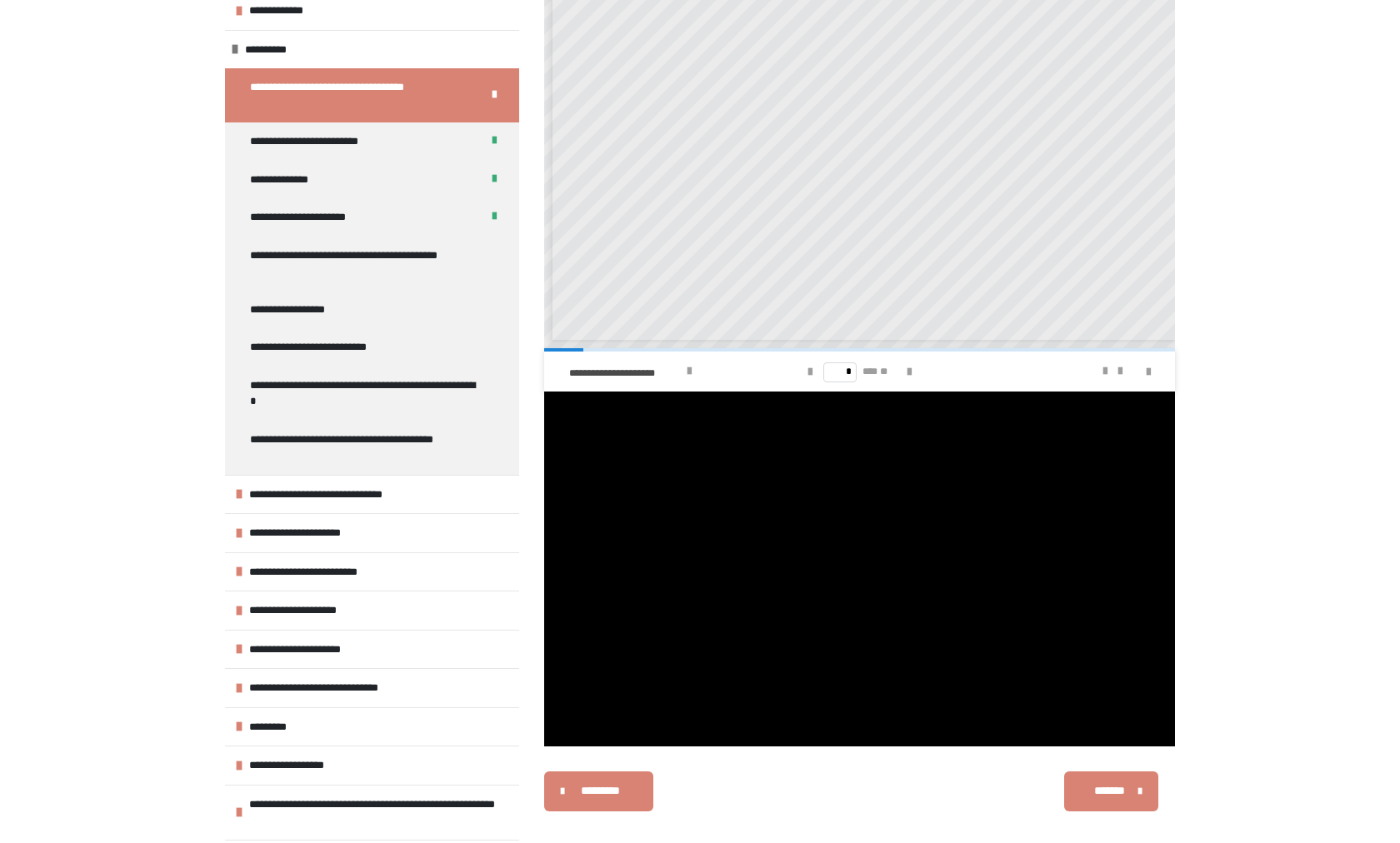 scroll, scrollTop: 302, scrollLeft: 0, axis: vertical 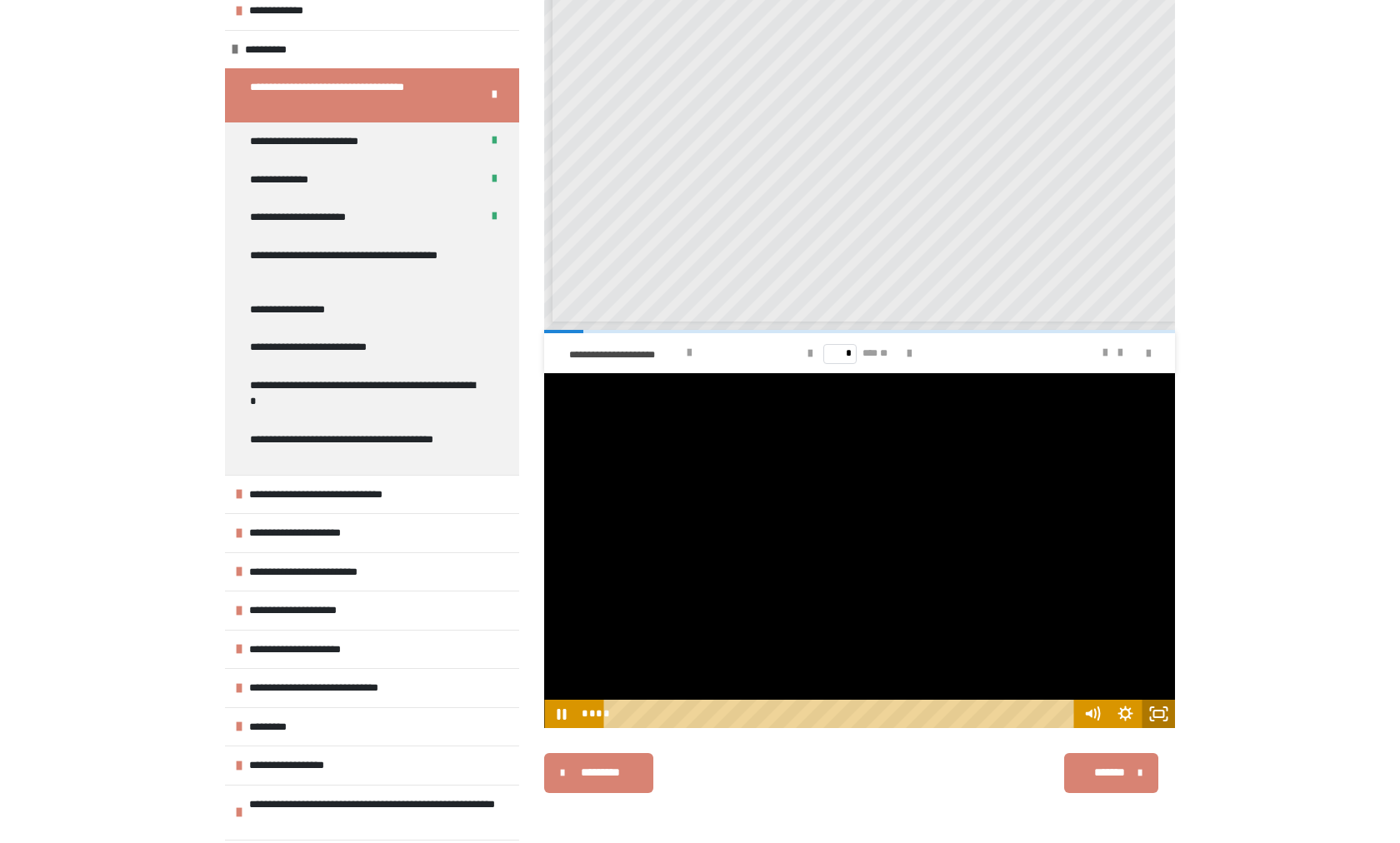 click 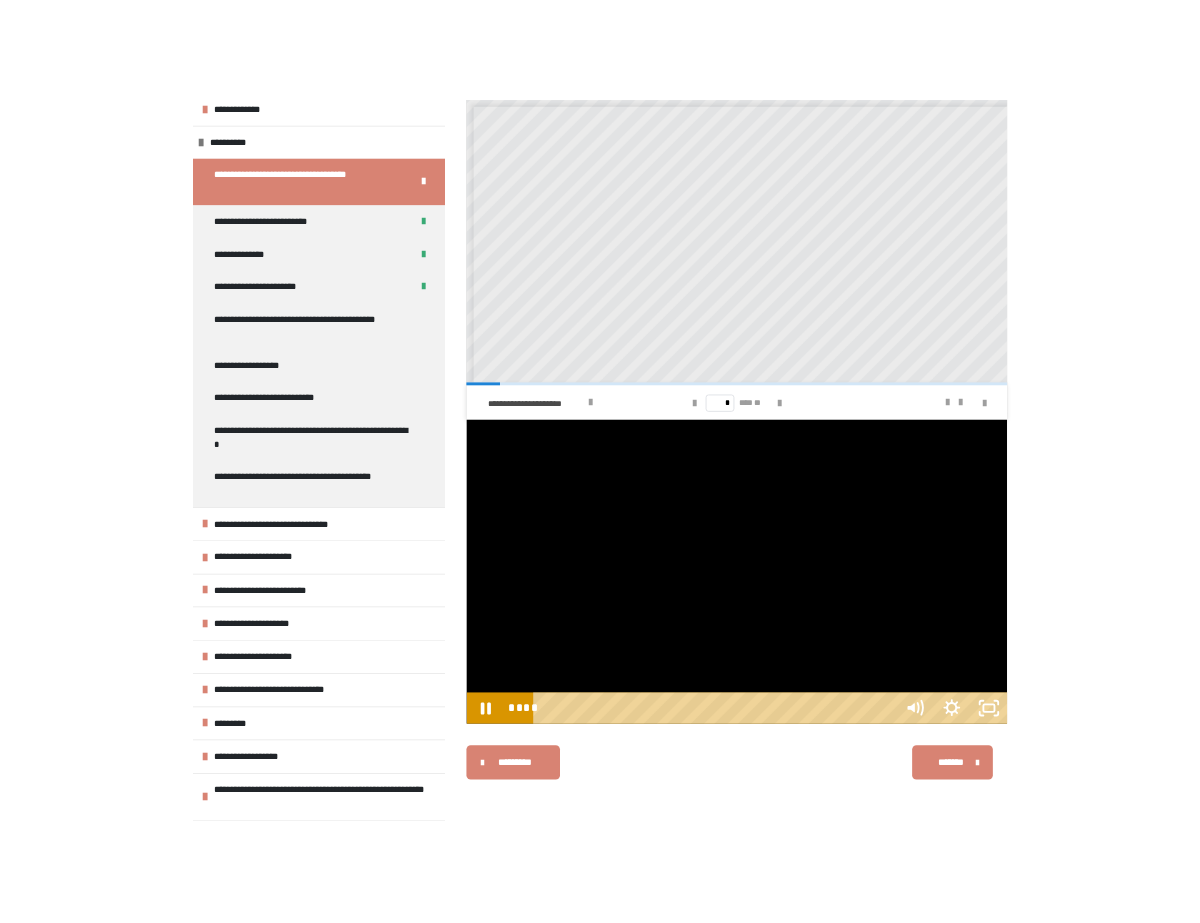 scroll, scrollTop: 340, scrollLeft: 0, axis: vertical 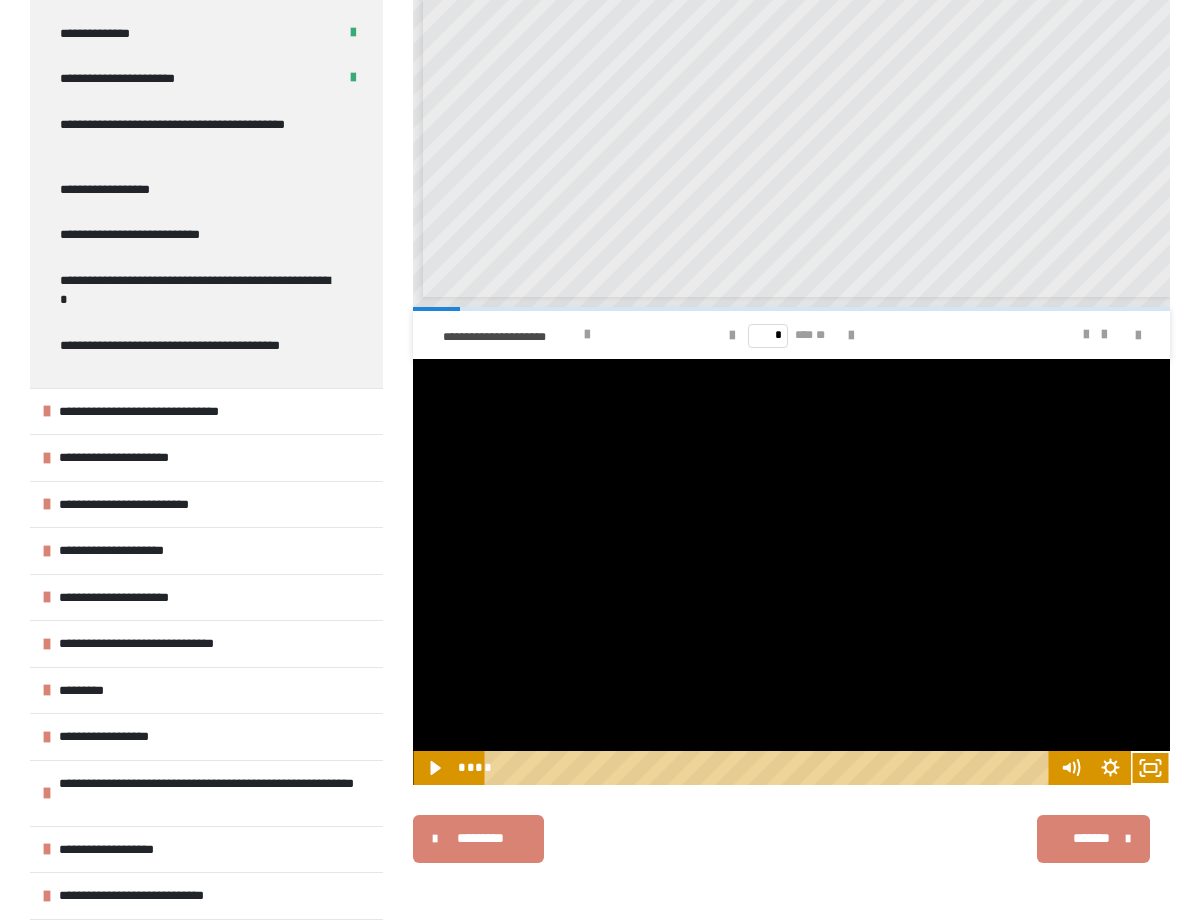 click on "*******" at bounding box center [1091, 838] 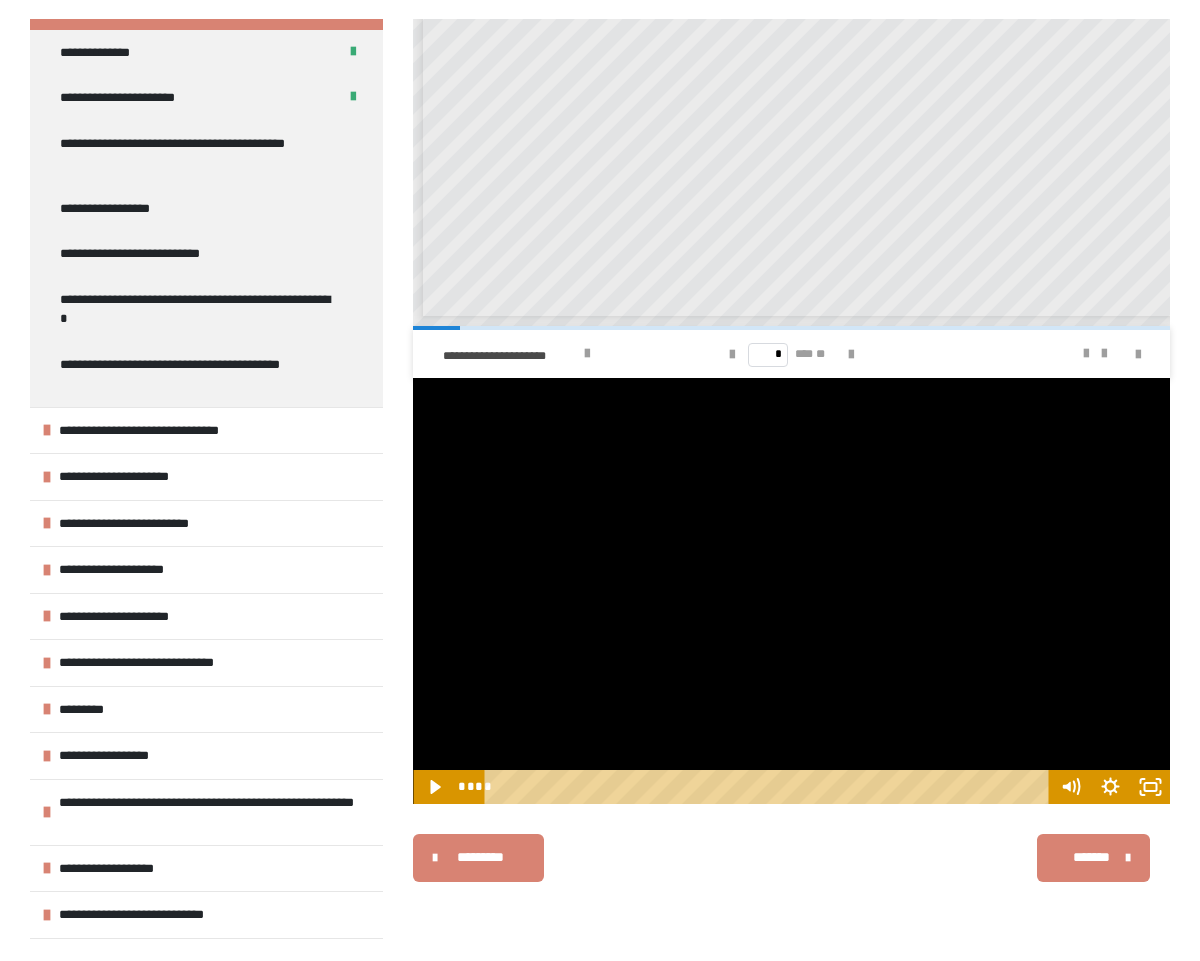 scroll, scrollTop: 340, scrollLeft: 0, axis: vertical 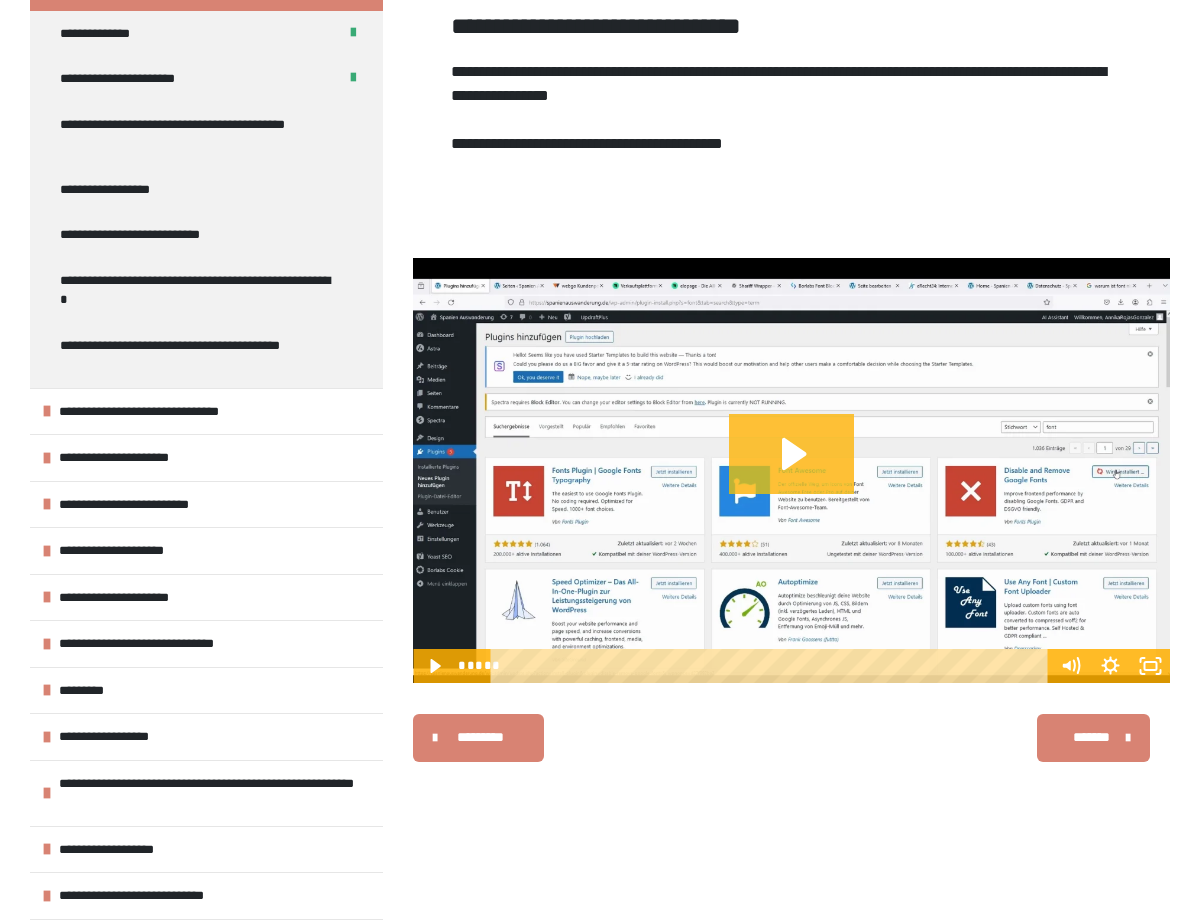 click 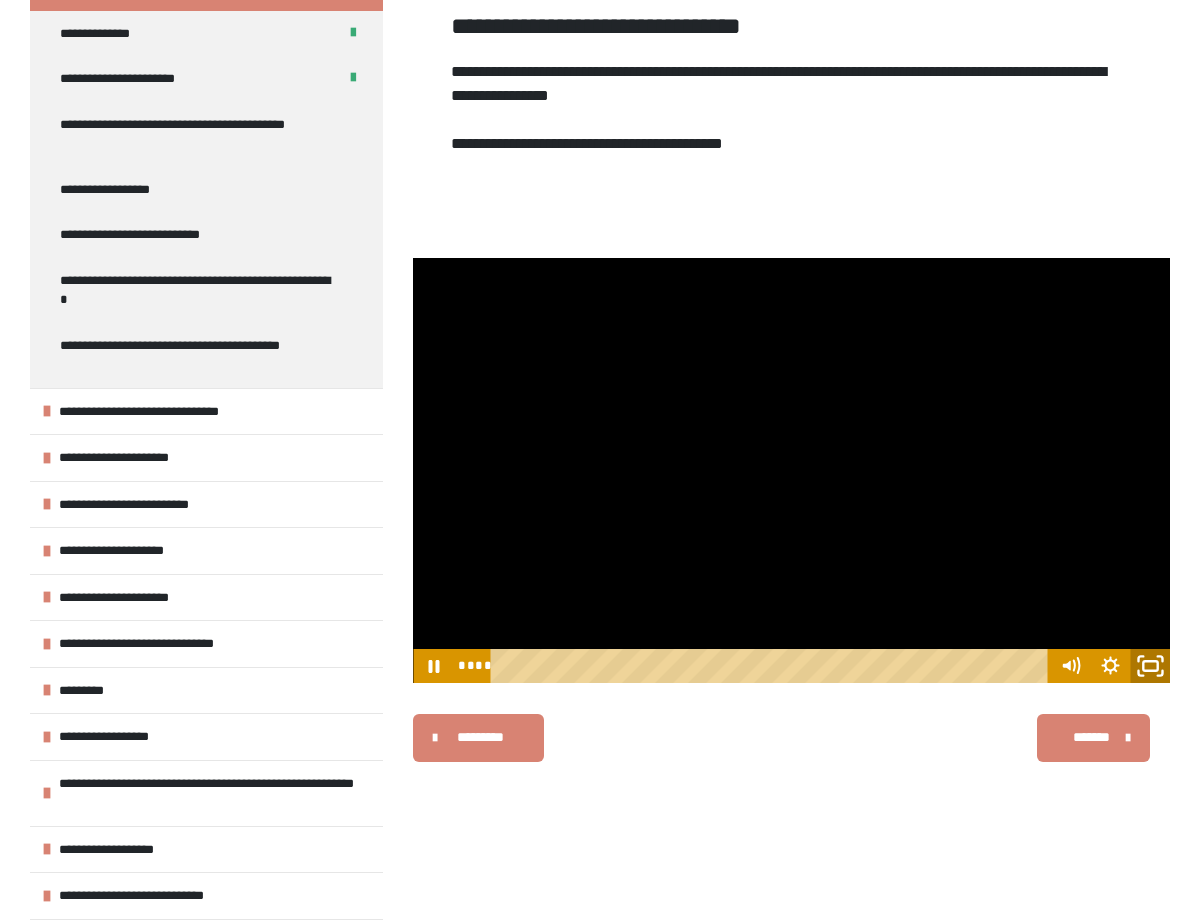 click 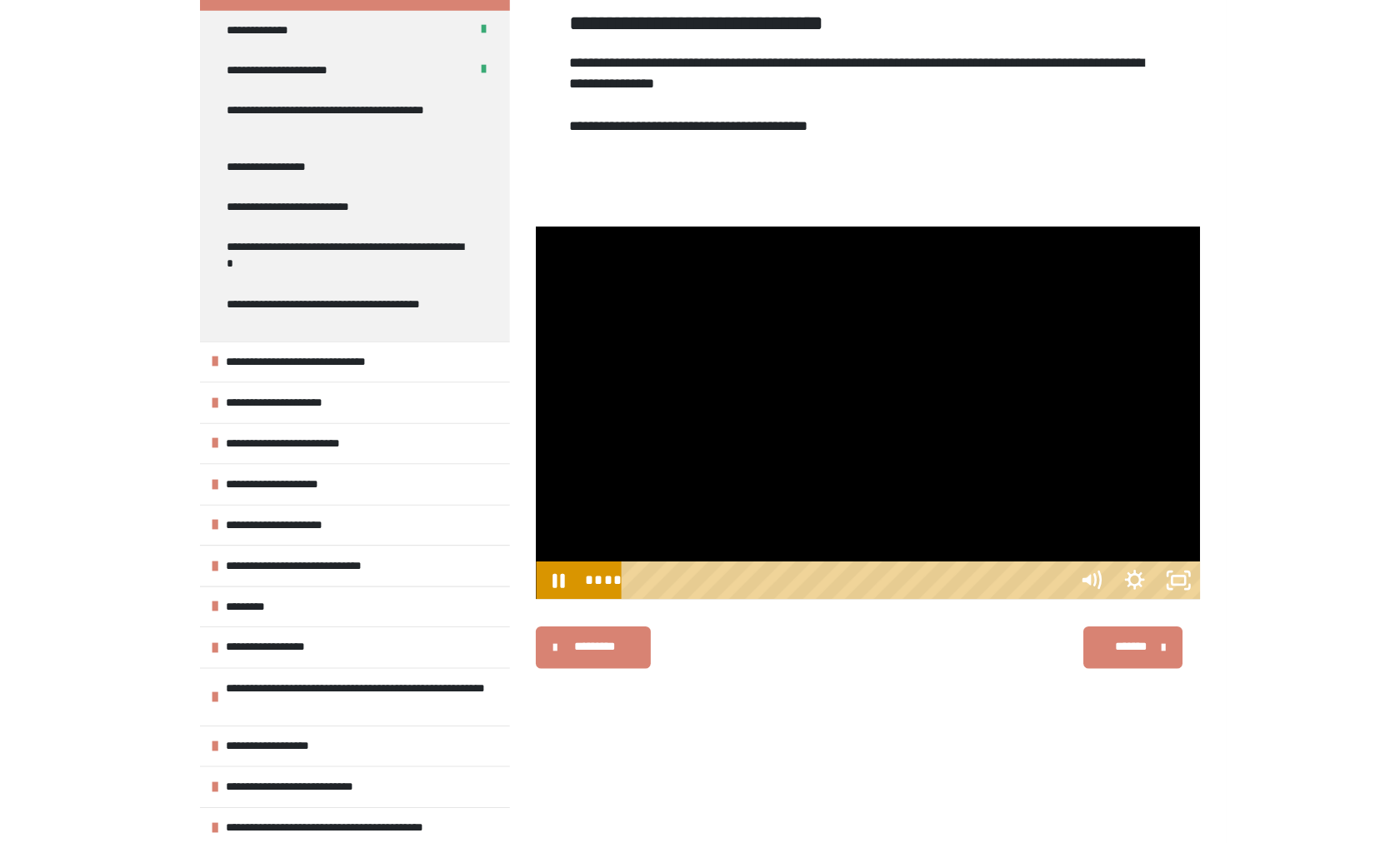 scroll, scrollTop: 289, scrollLeft: 0, axis: vertical 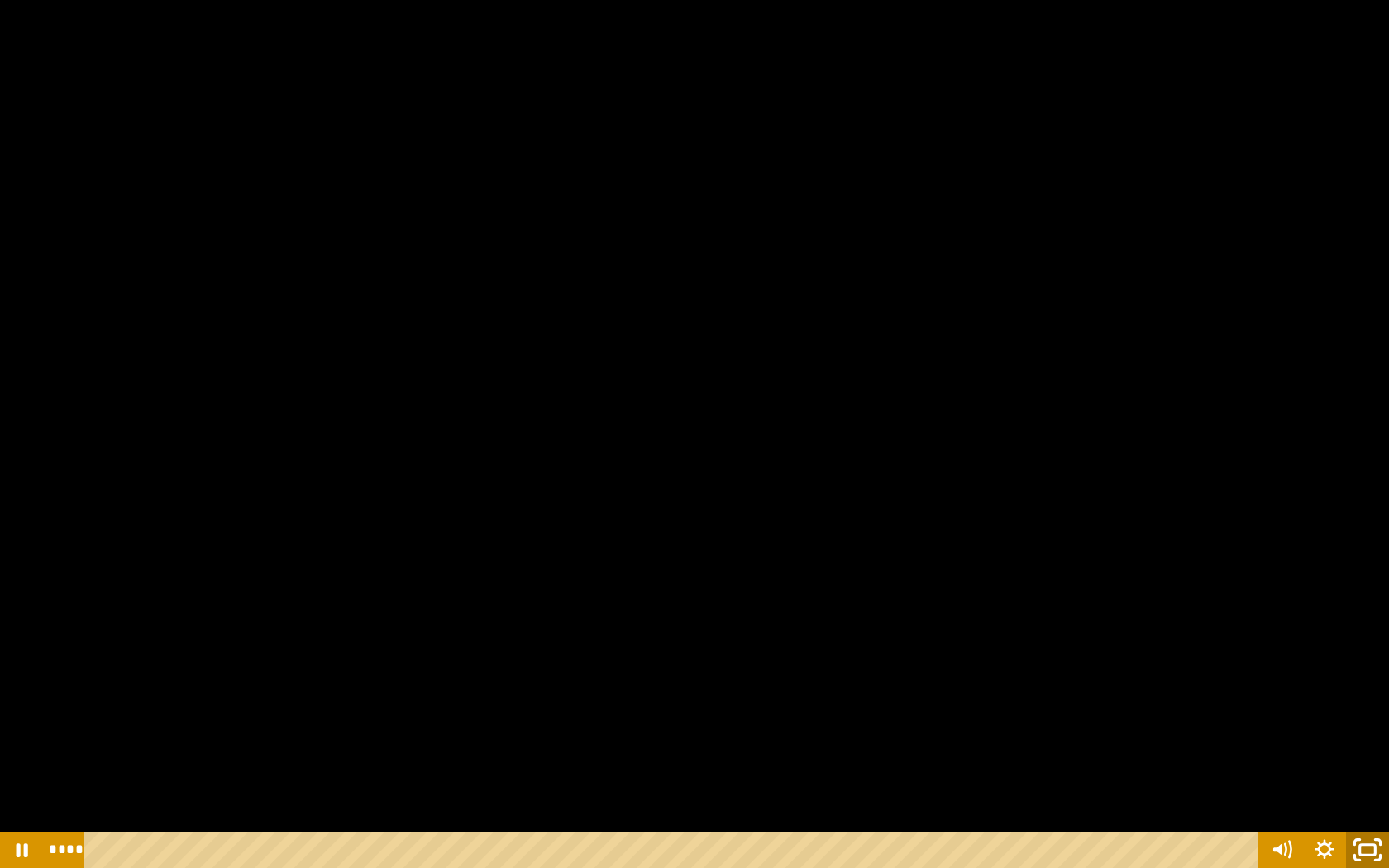 click 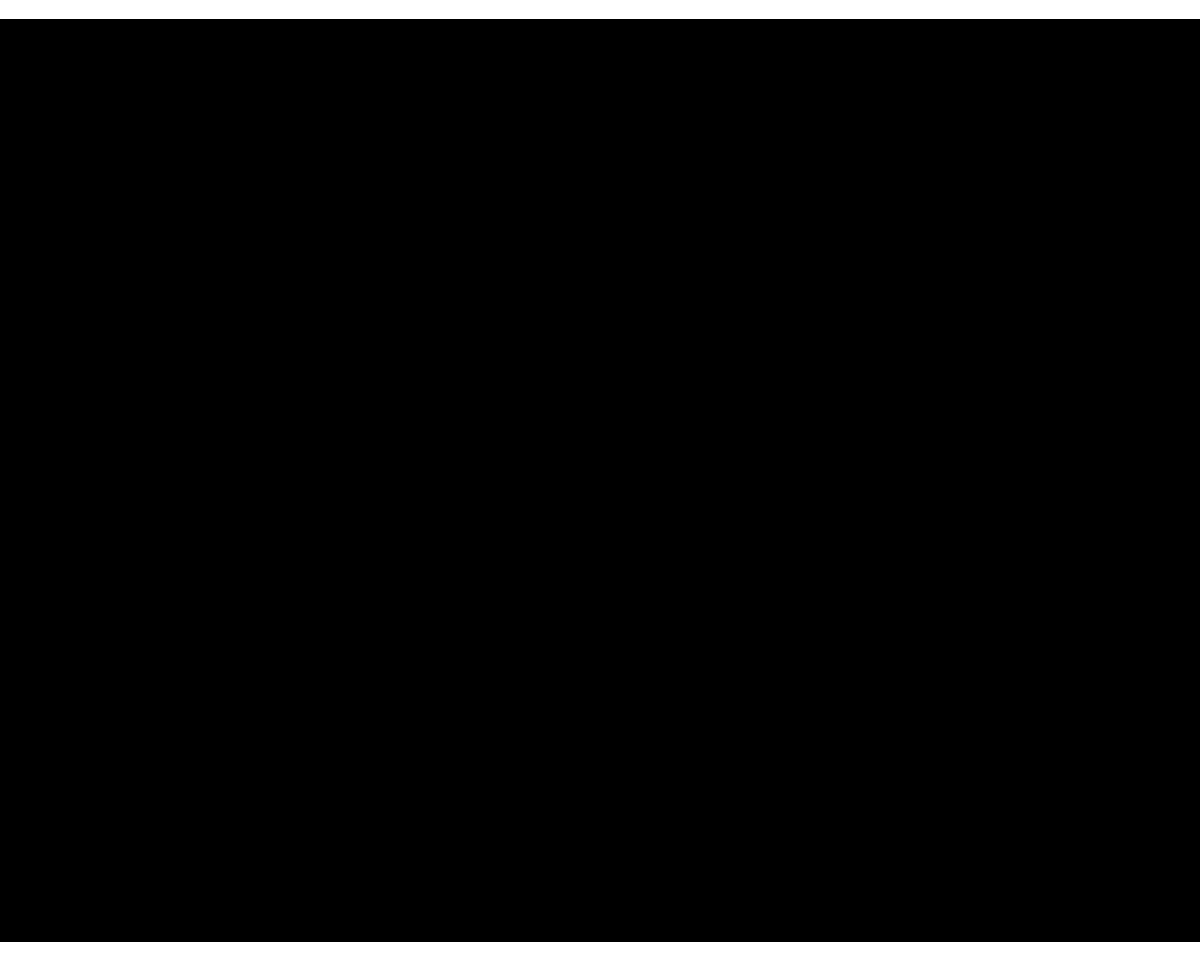 scroll, scrollTop: 437, scrollLeft: 0, axis: vertical 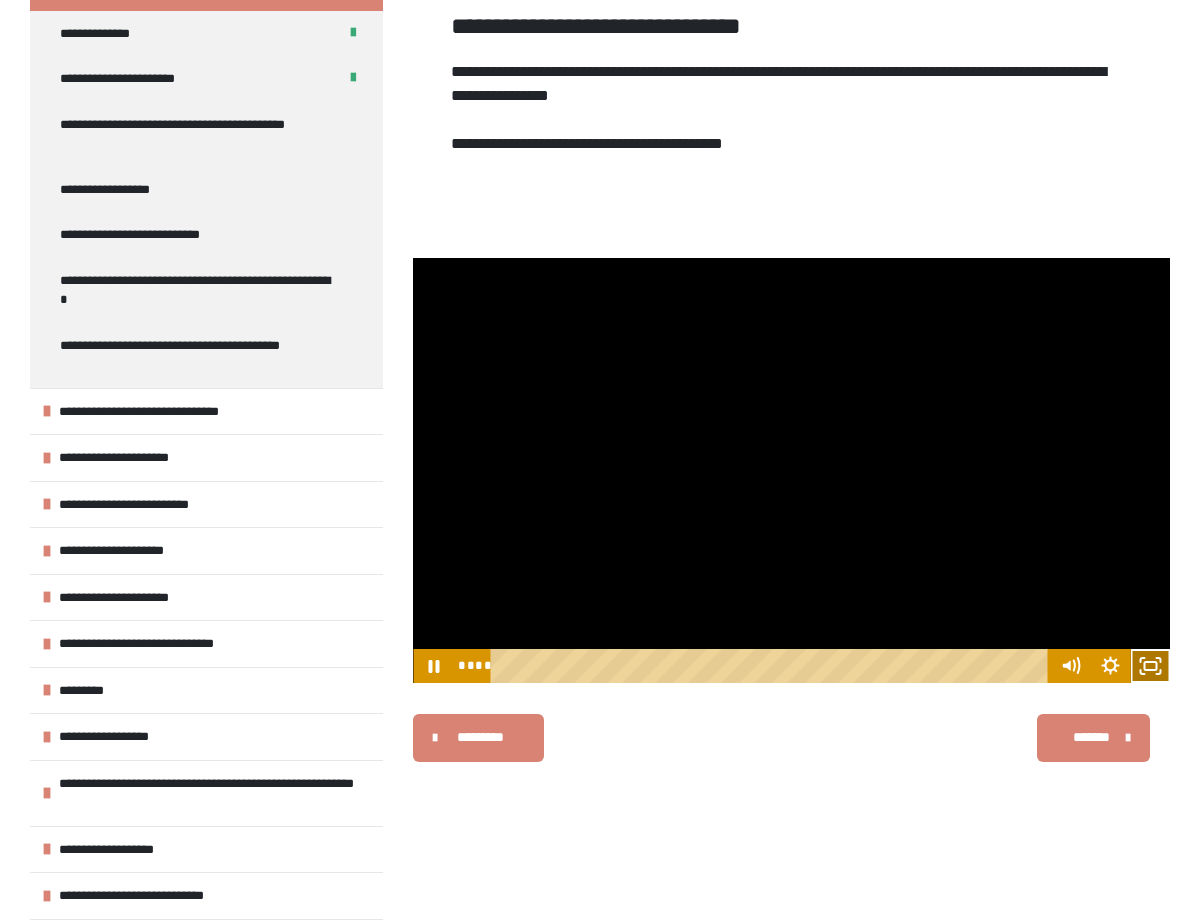 click 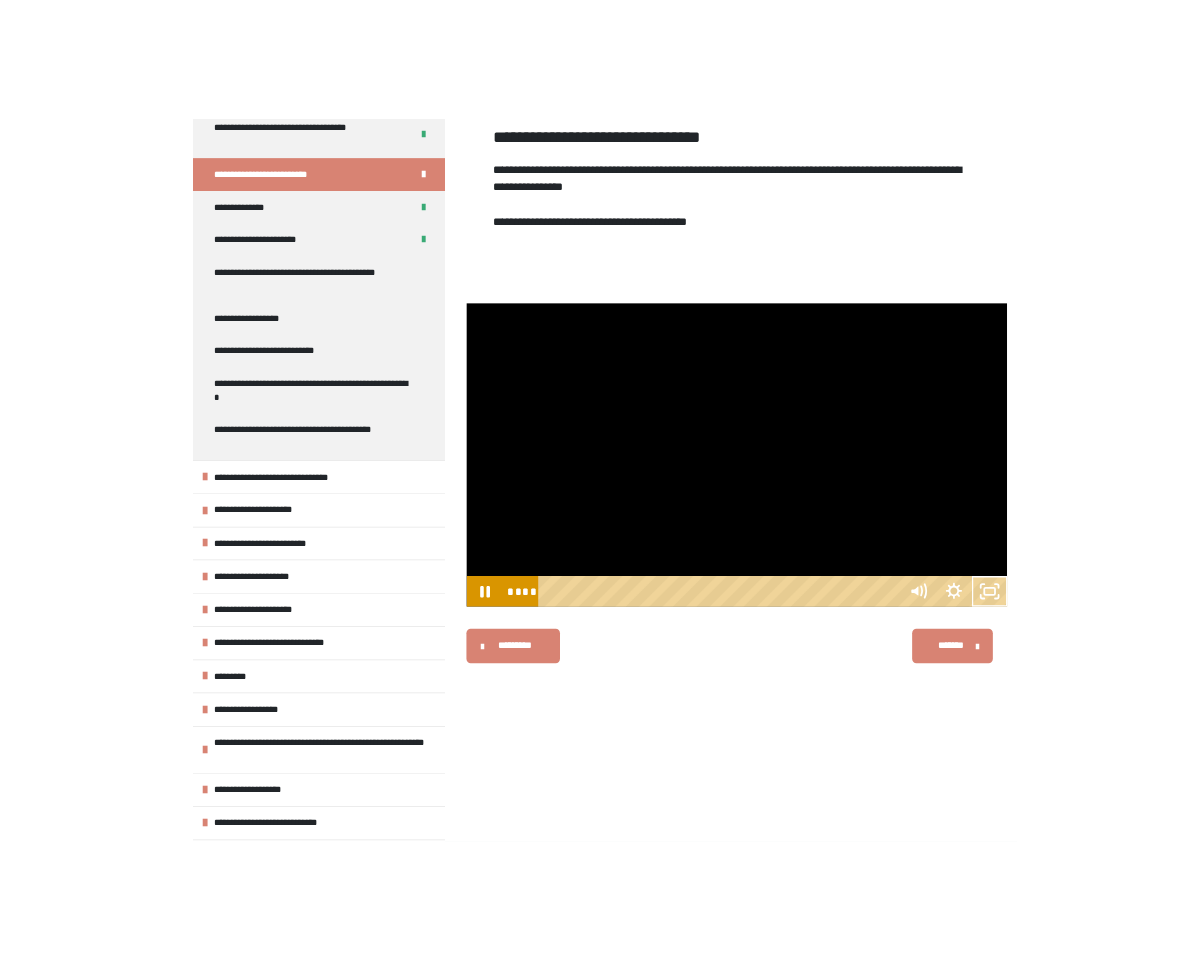 scroll, scrollTop: 437, scrollLeft: 0, axis: vertical 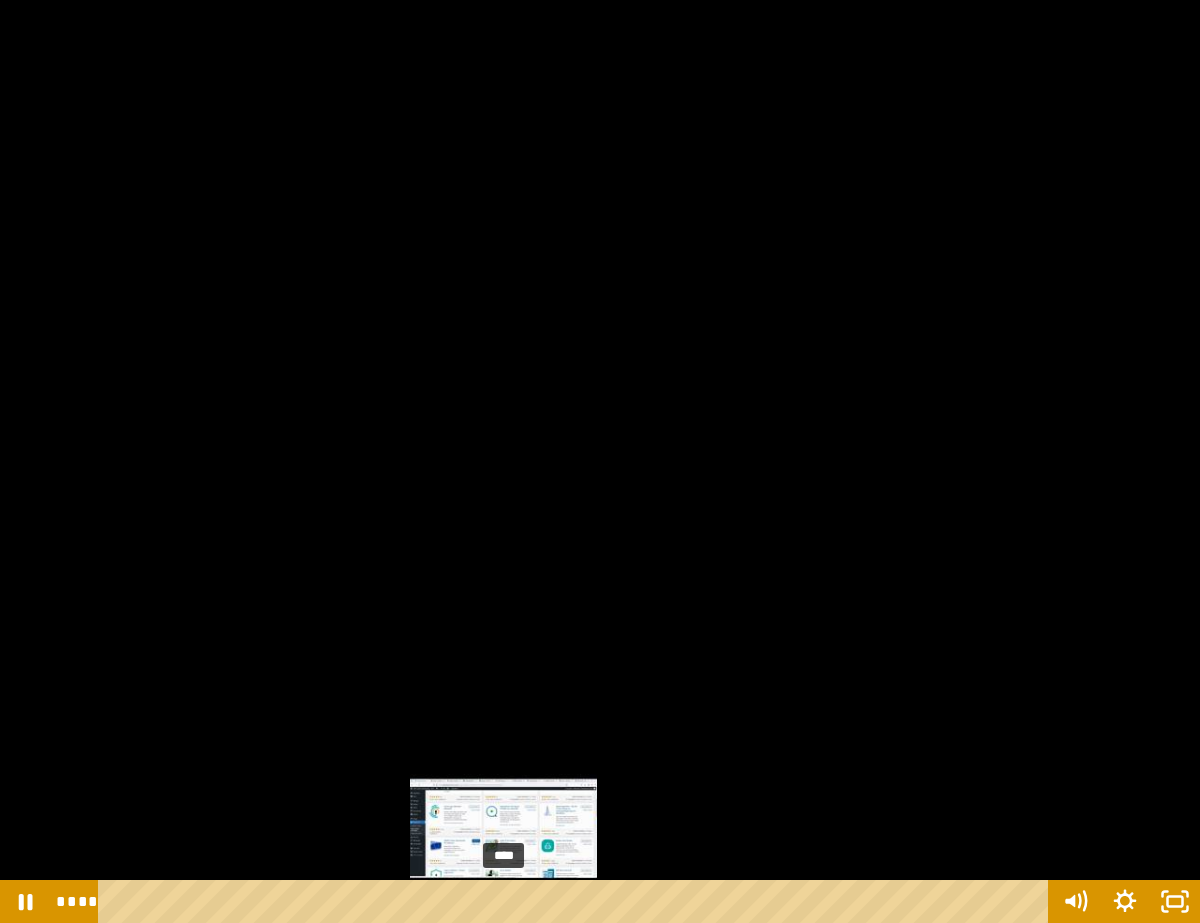 drag, startPoint x: 520, startPoint y: 904, endPoint x: 504, endPoint y: 902, distance: 16.124516 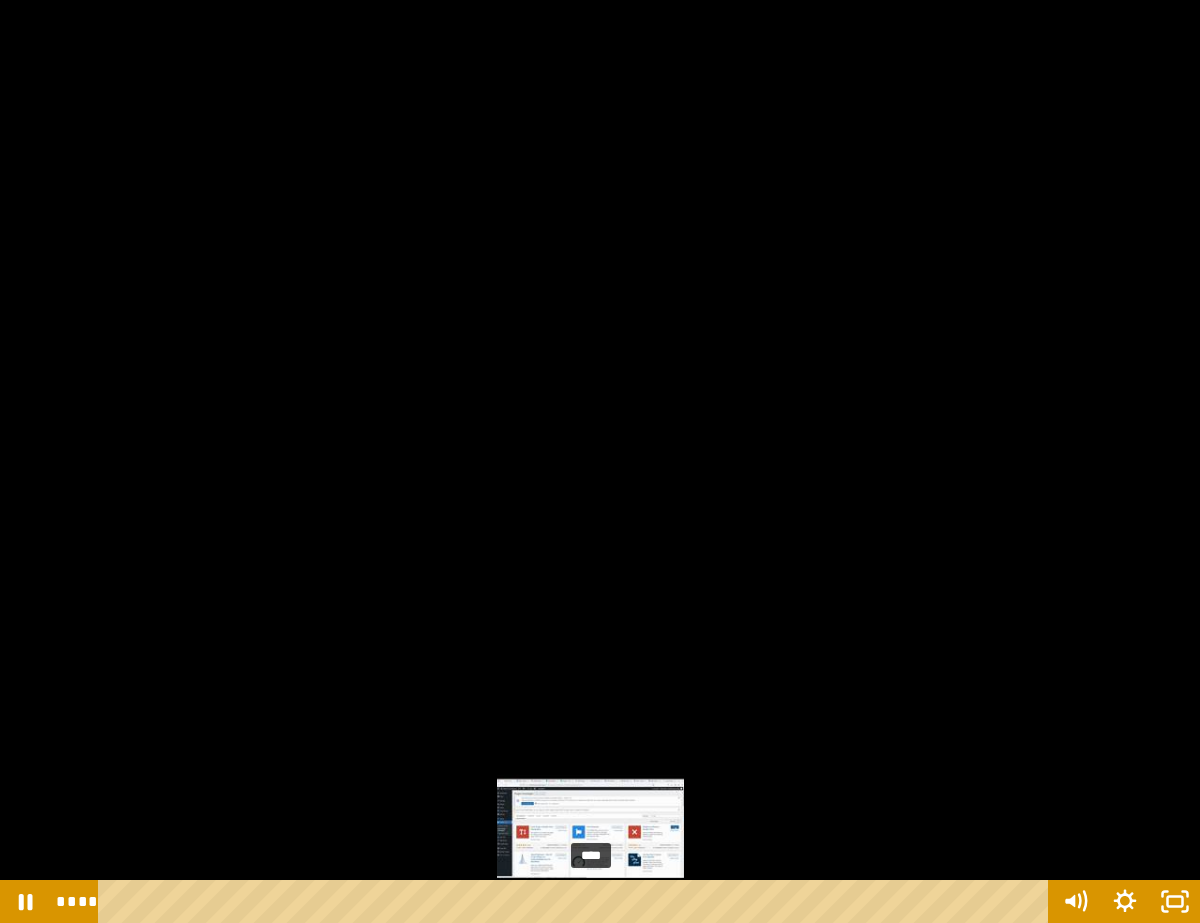 drag, startPoint x: 616, startPoint y: 903, endPoint x: 592, endPoint y: 902, distance: 24.020824 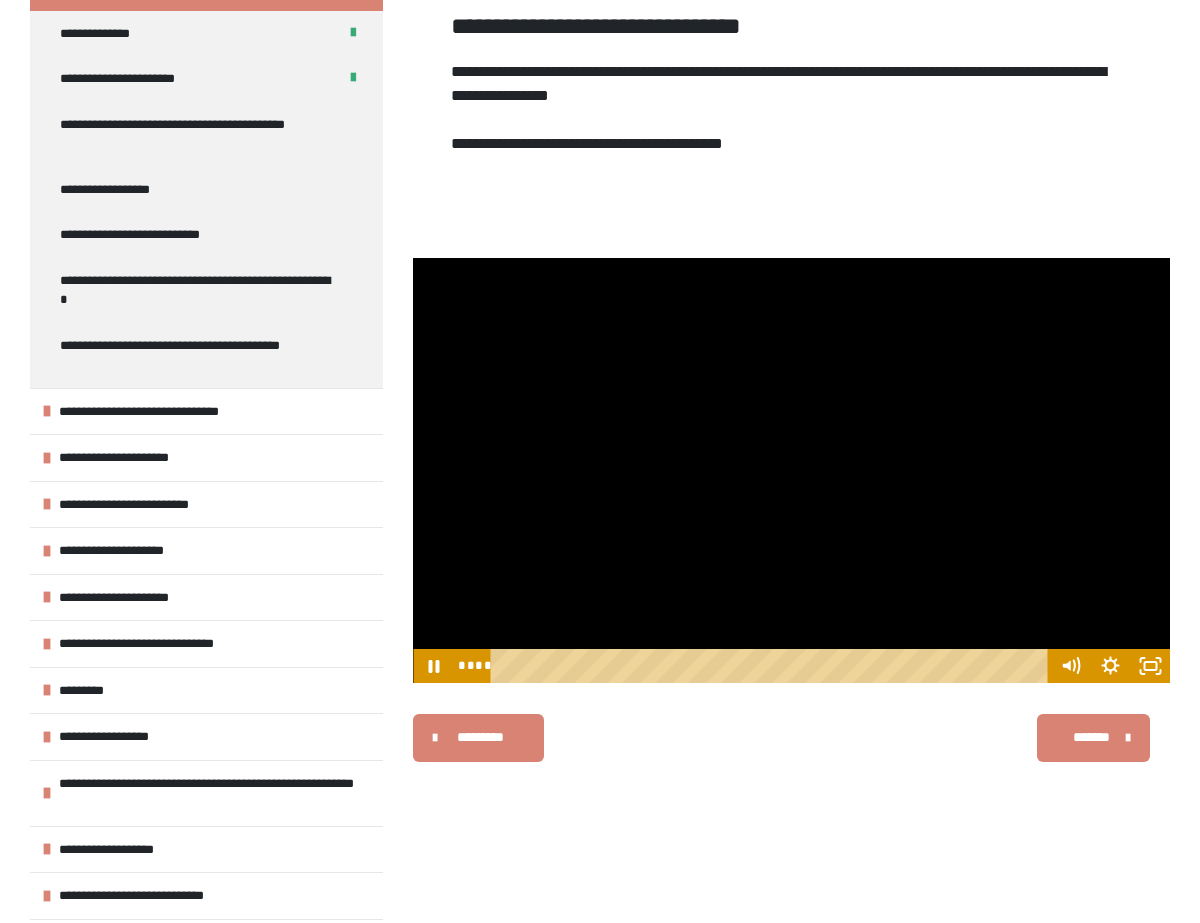 click at bounding box center (791, 471) 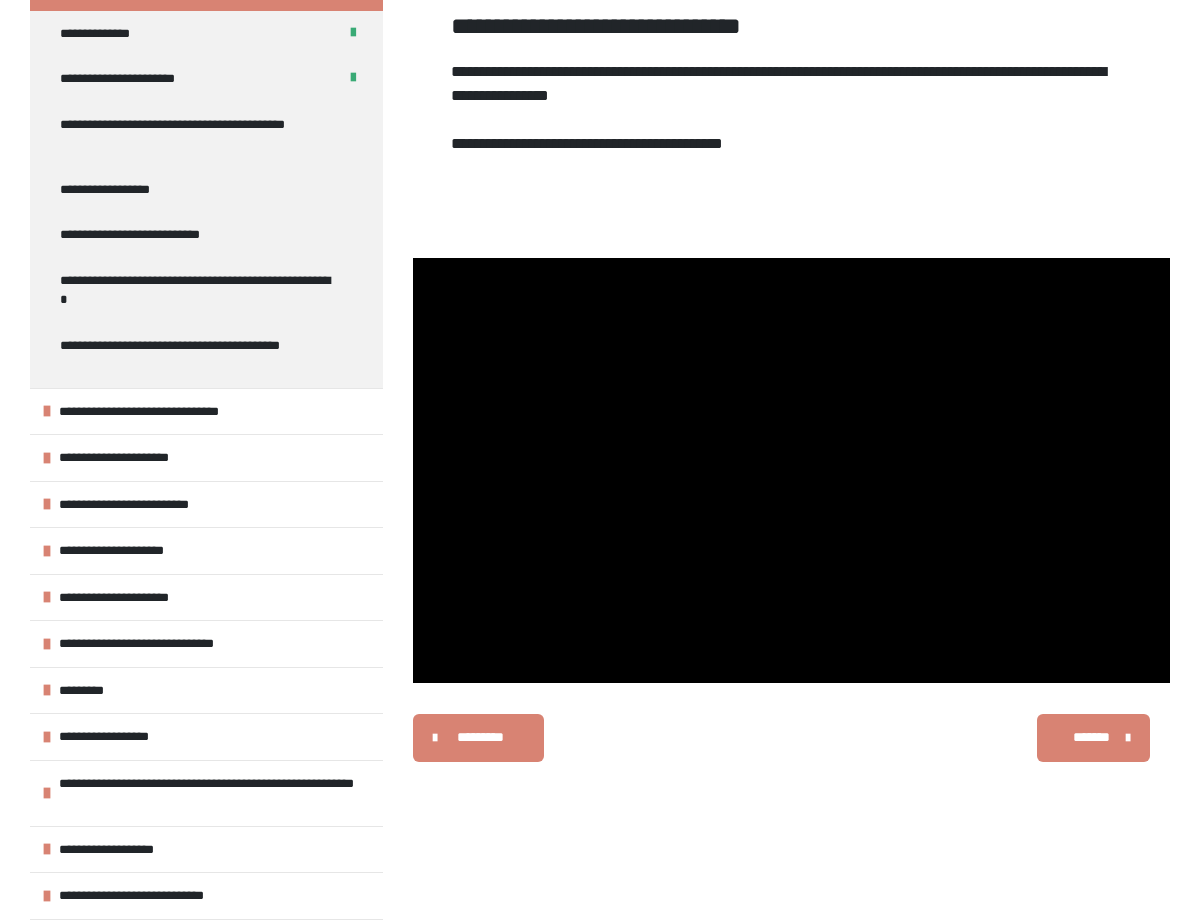 click at bounding box center (791, 471) 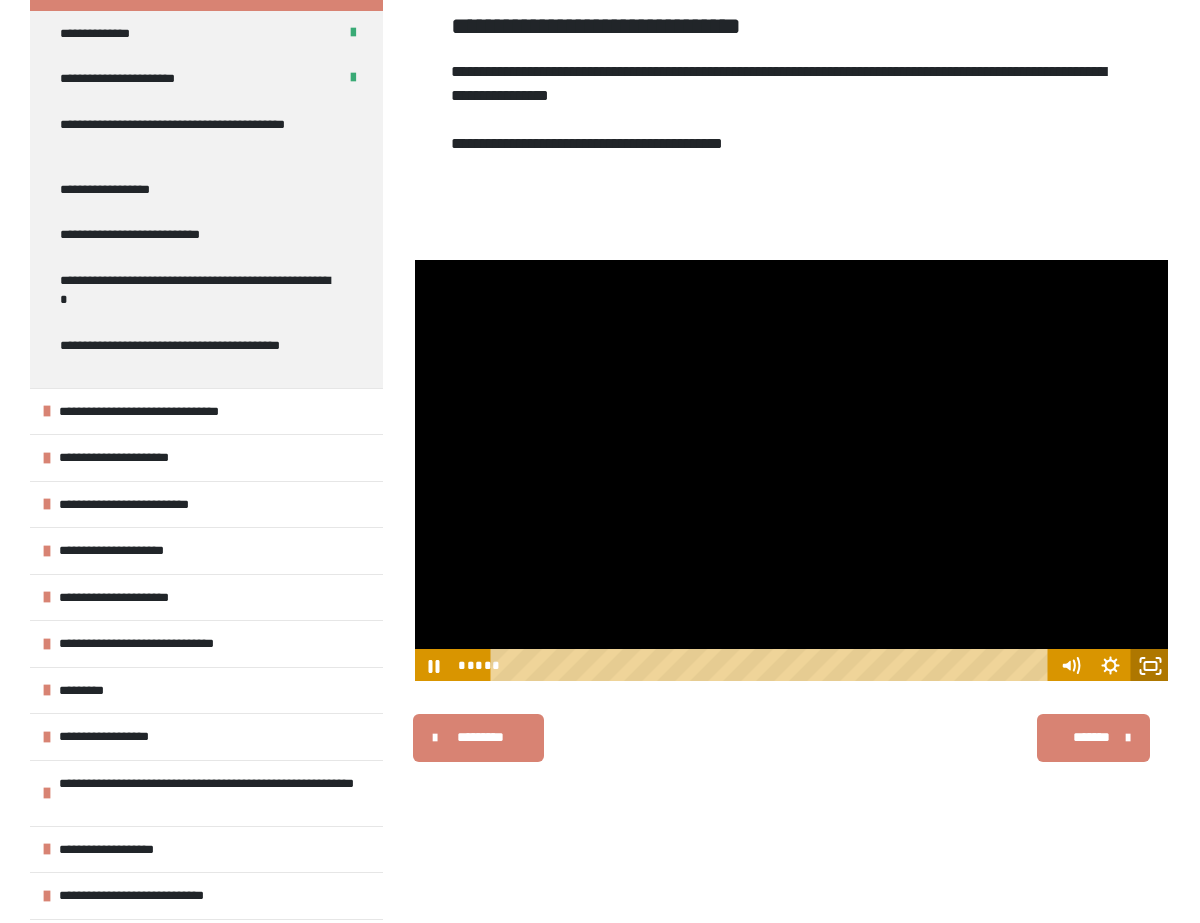 click 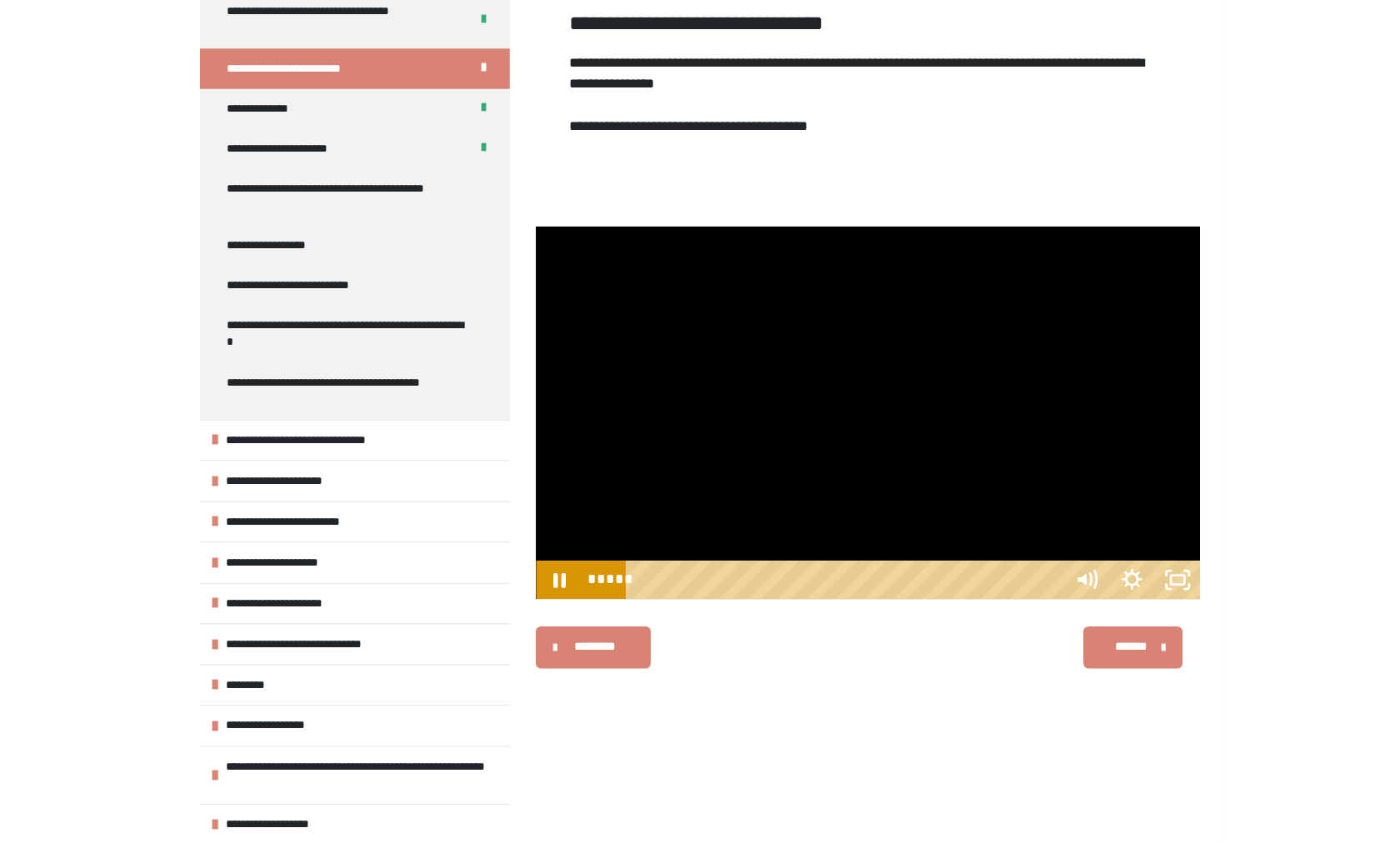 scroll, scrollTop: 289, scrollLeft: 0, axis: vertical 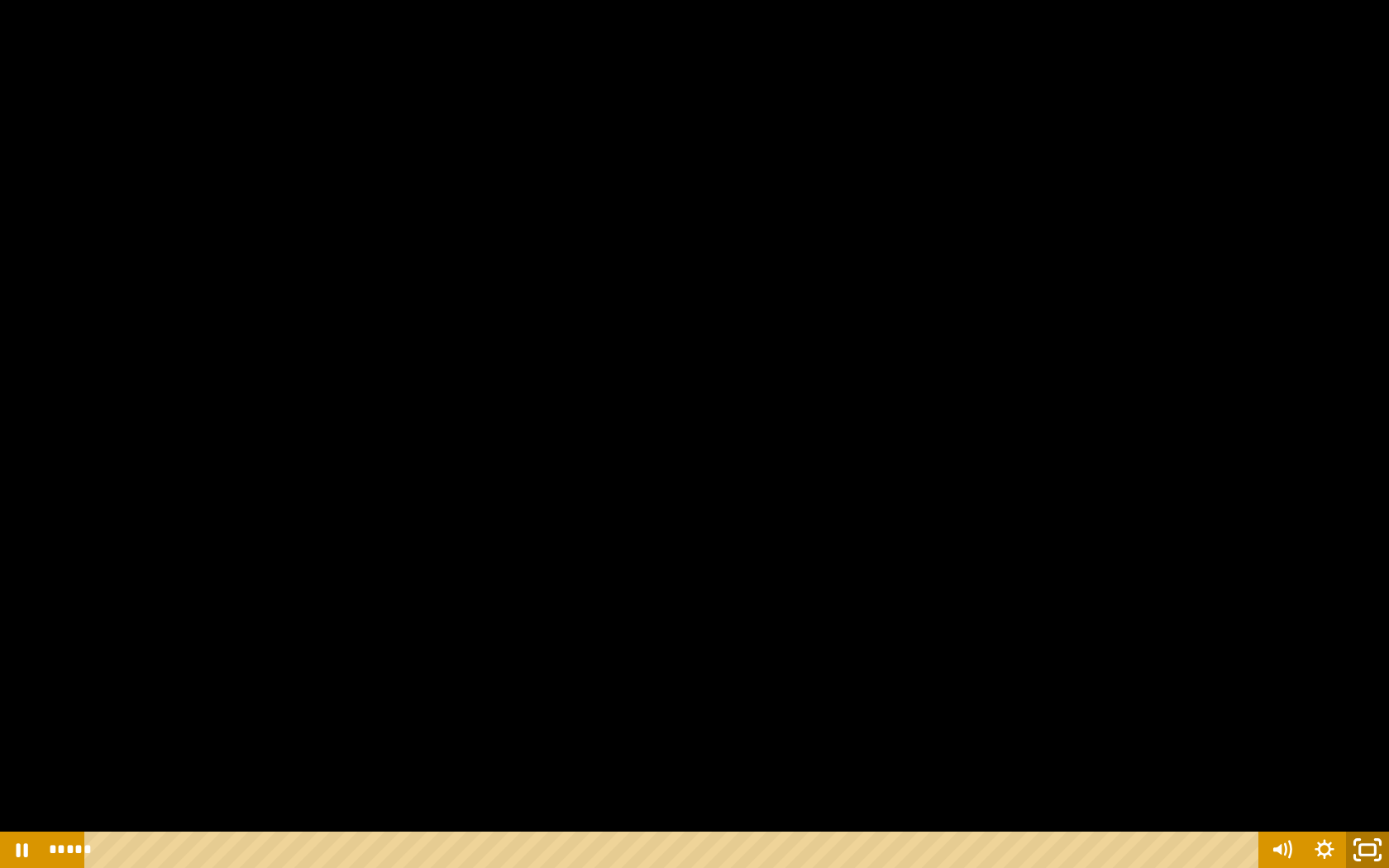 click 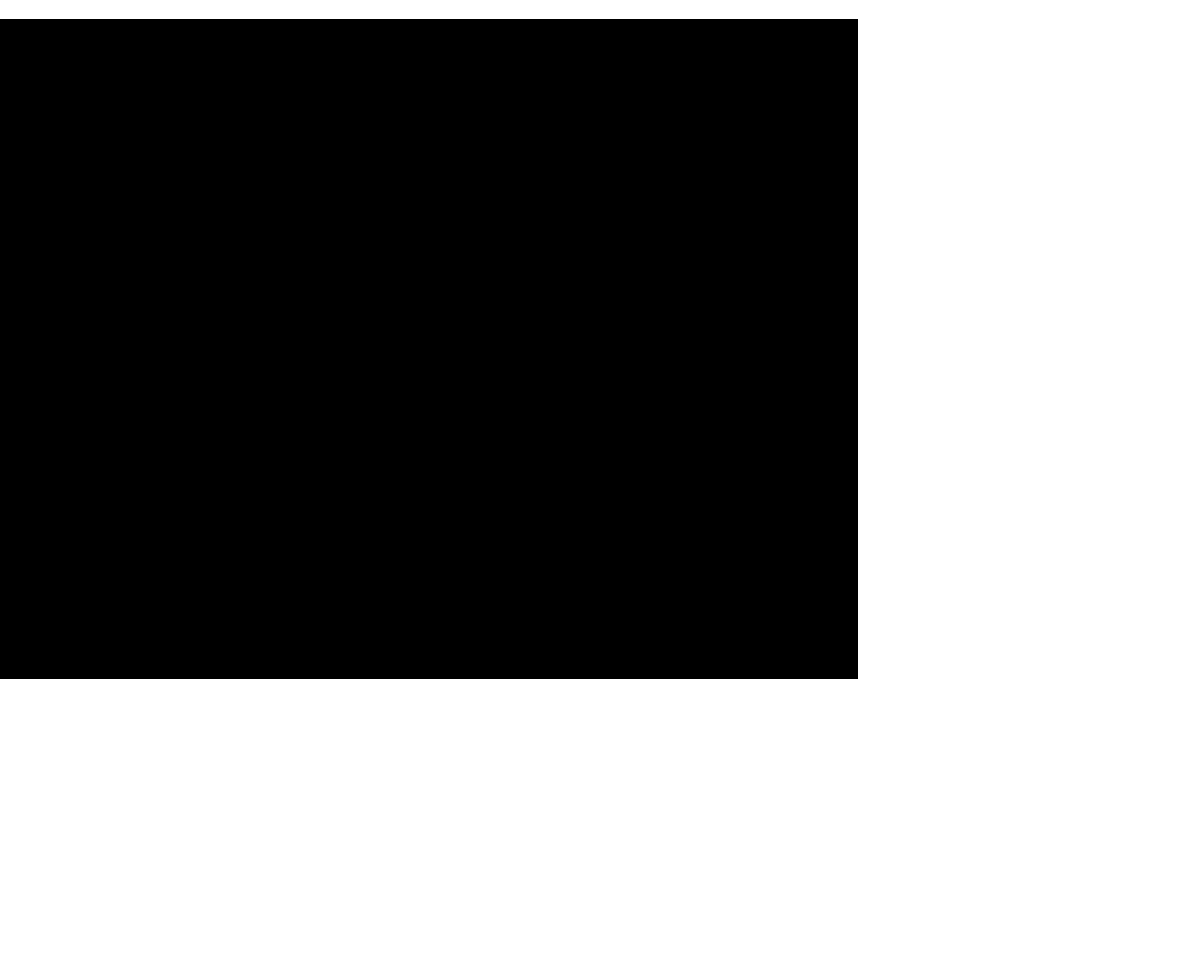 scroll, scrollTop: 437, scrollLeft: 0, axis: vertical 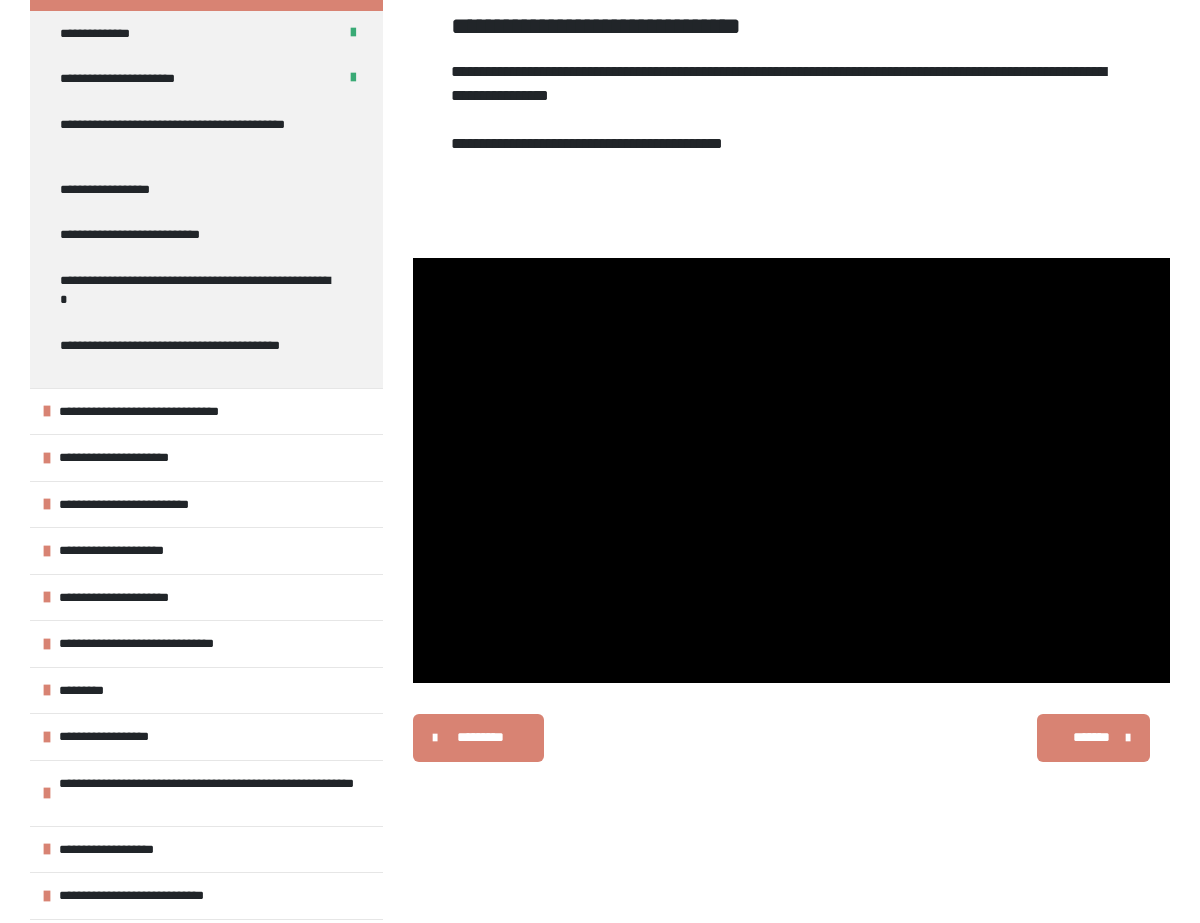 click on "*******" at bounding box center [1093, 738] 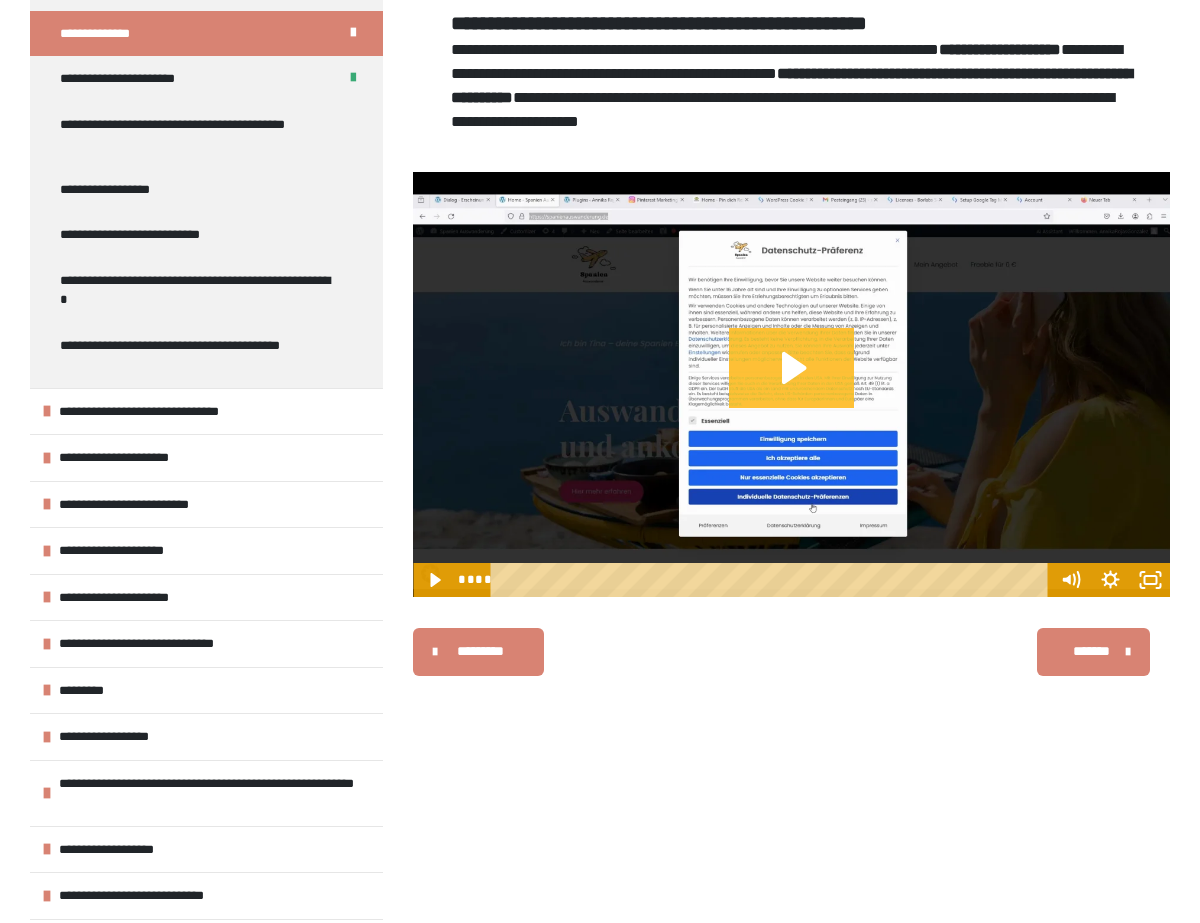 click 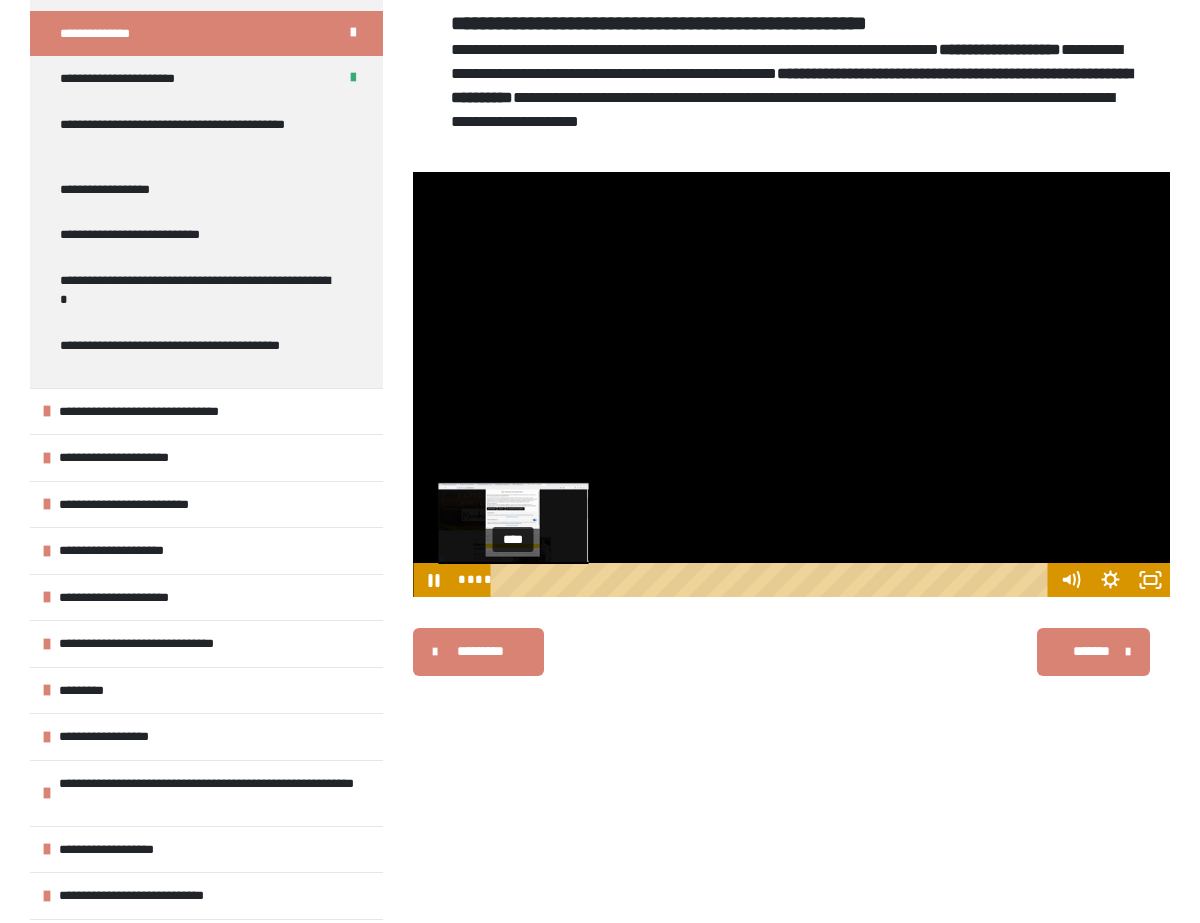drag, startPoint x: 568, startPoint y: 605, endPoint x: 479, endPoint y: 605, distance: 89 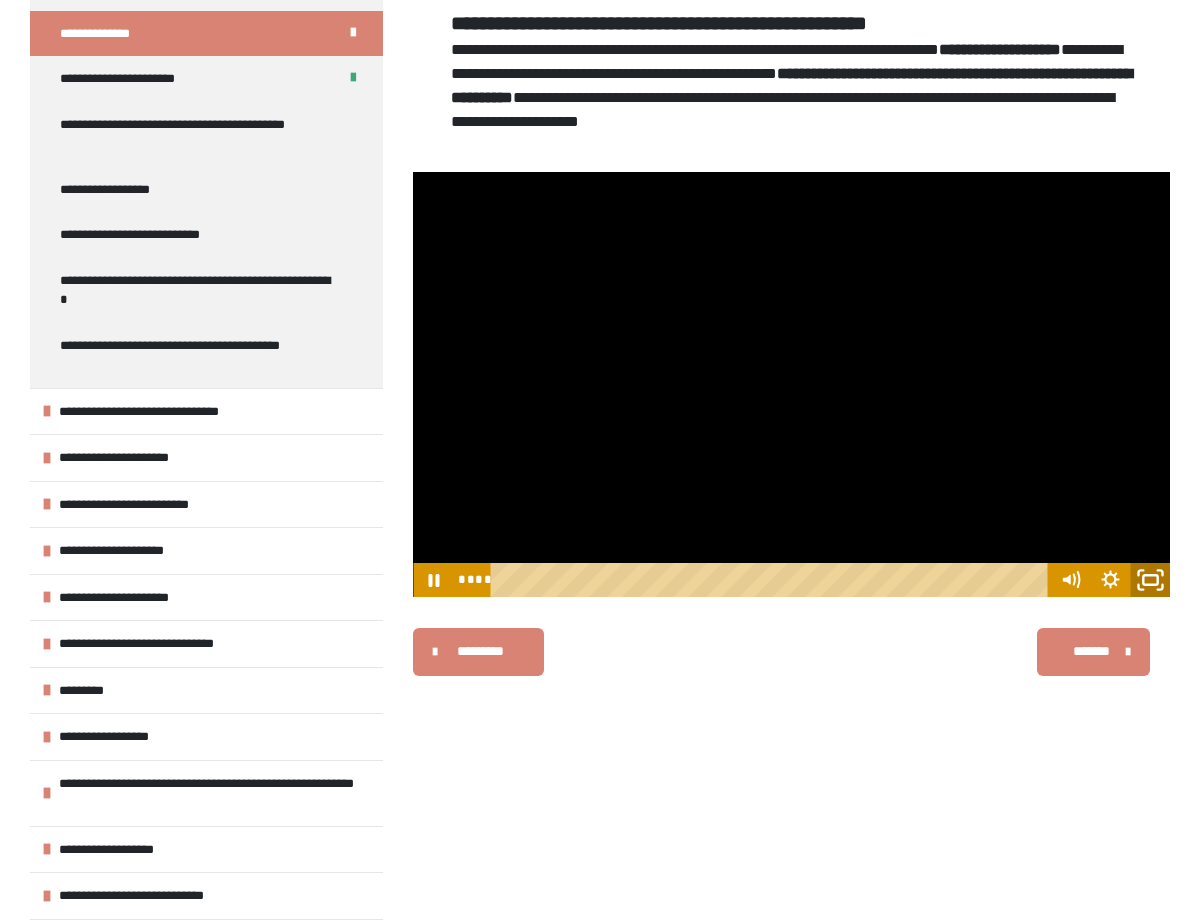 click 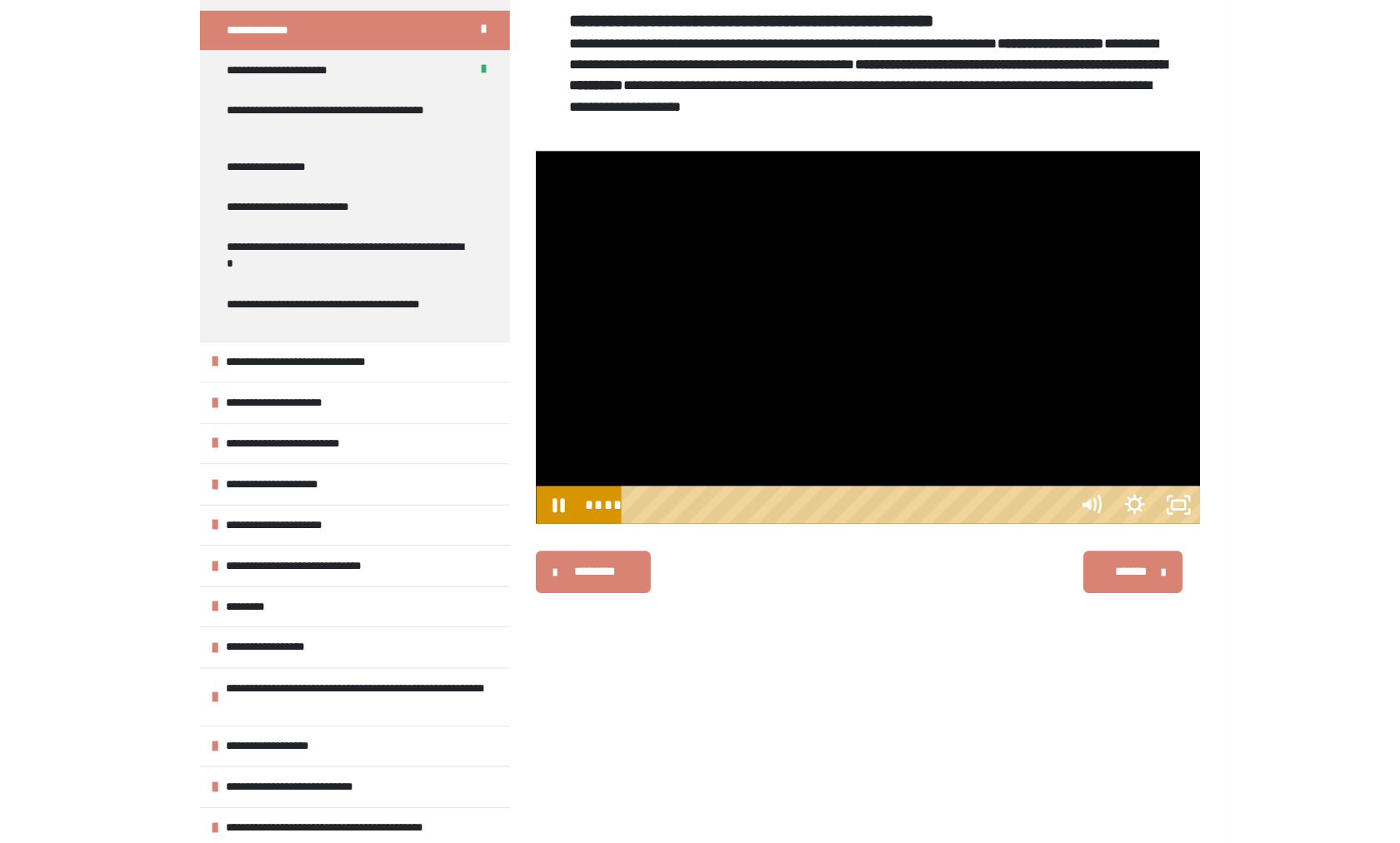 scroll, scrollTop: 289, scrollLeft: 0, axis: vertical 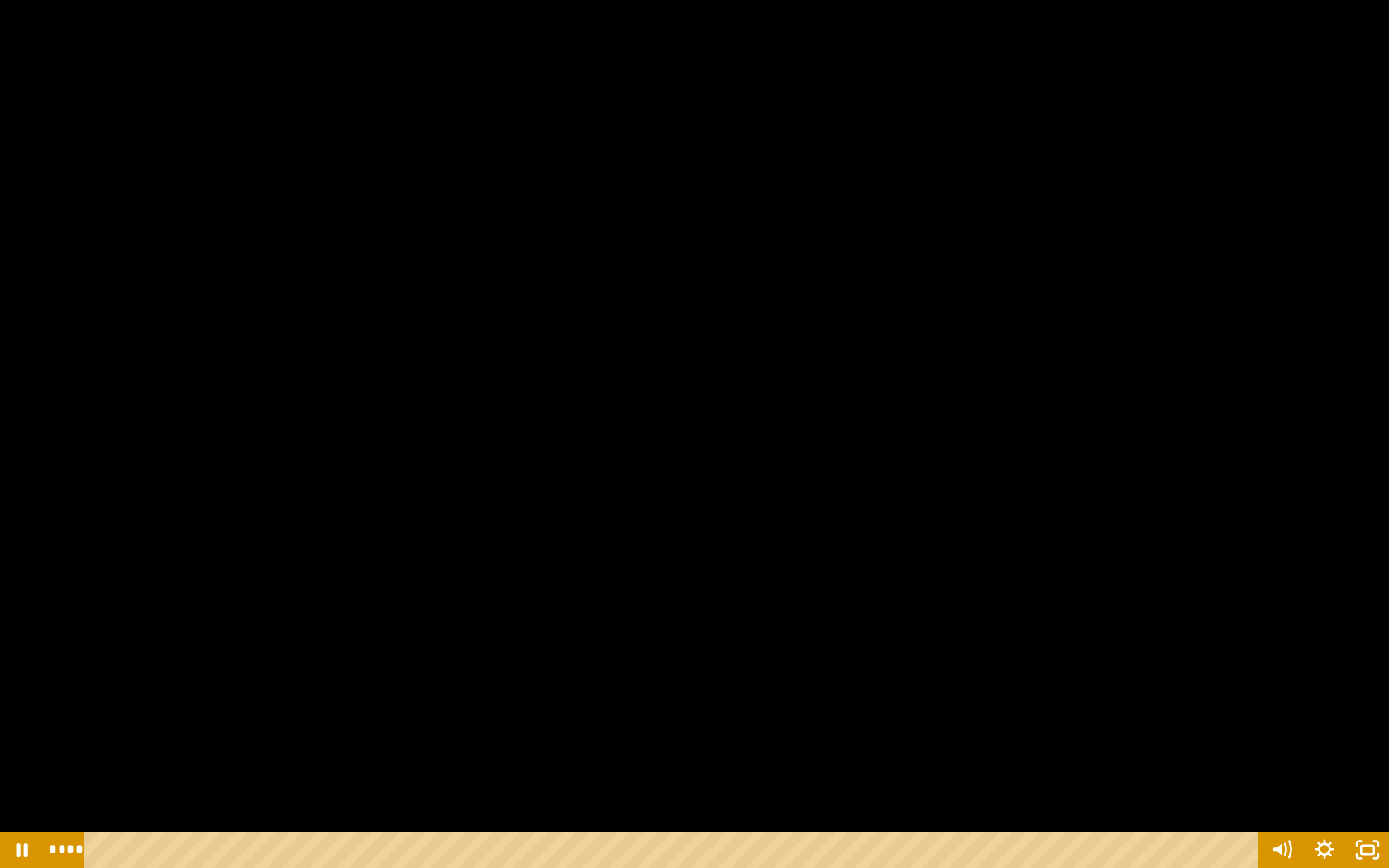 click at bounding box center (694, 434) 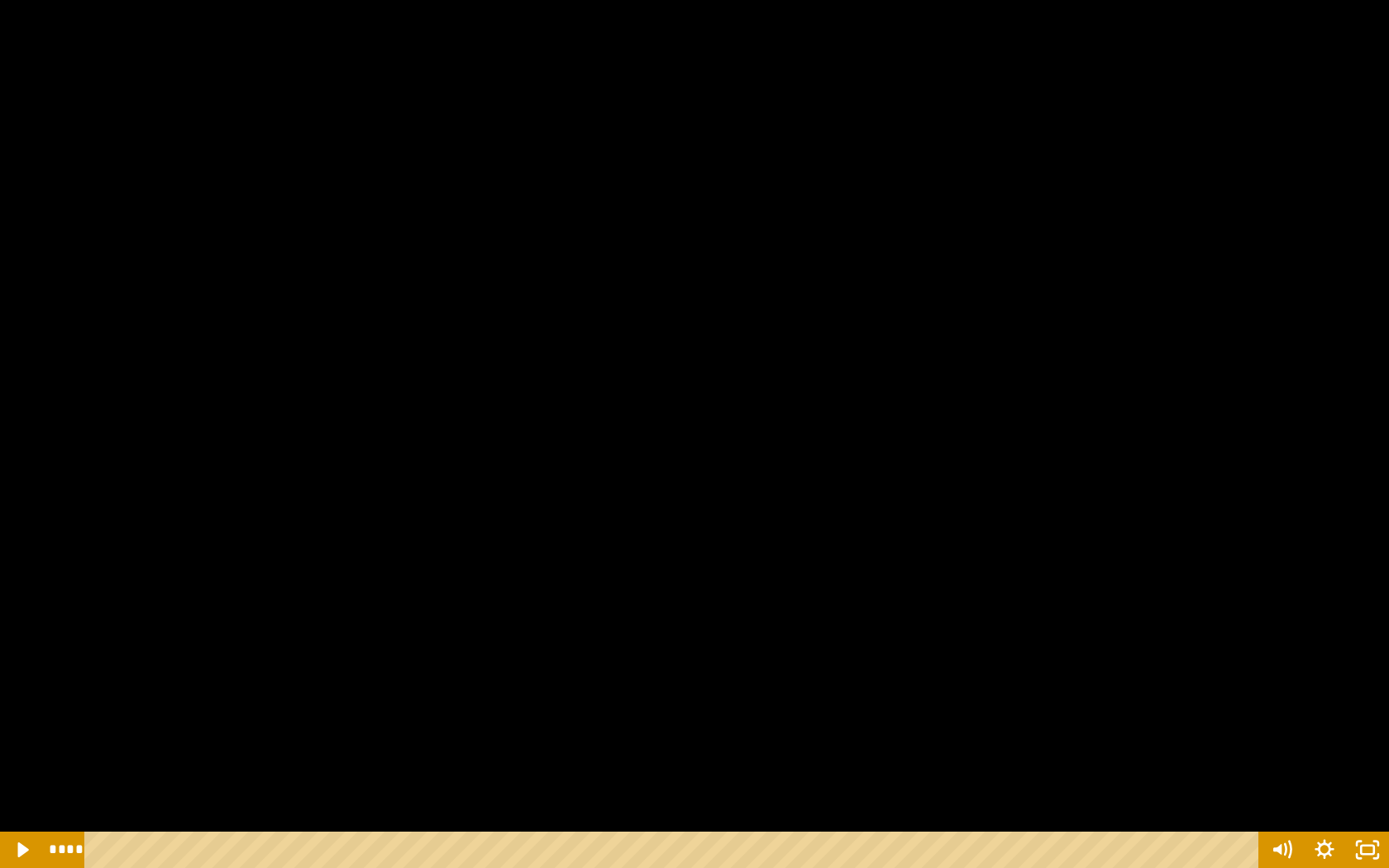 click at bounding box center (694, 434) 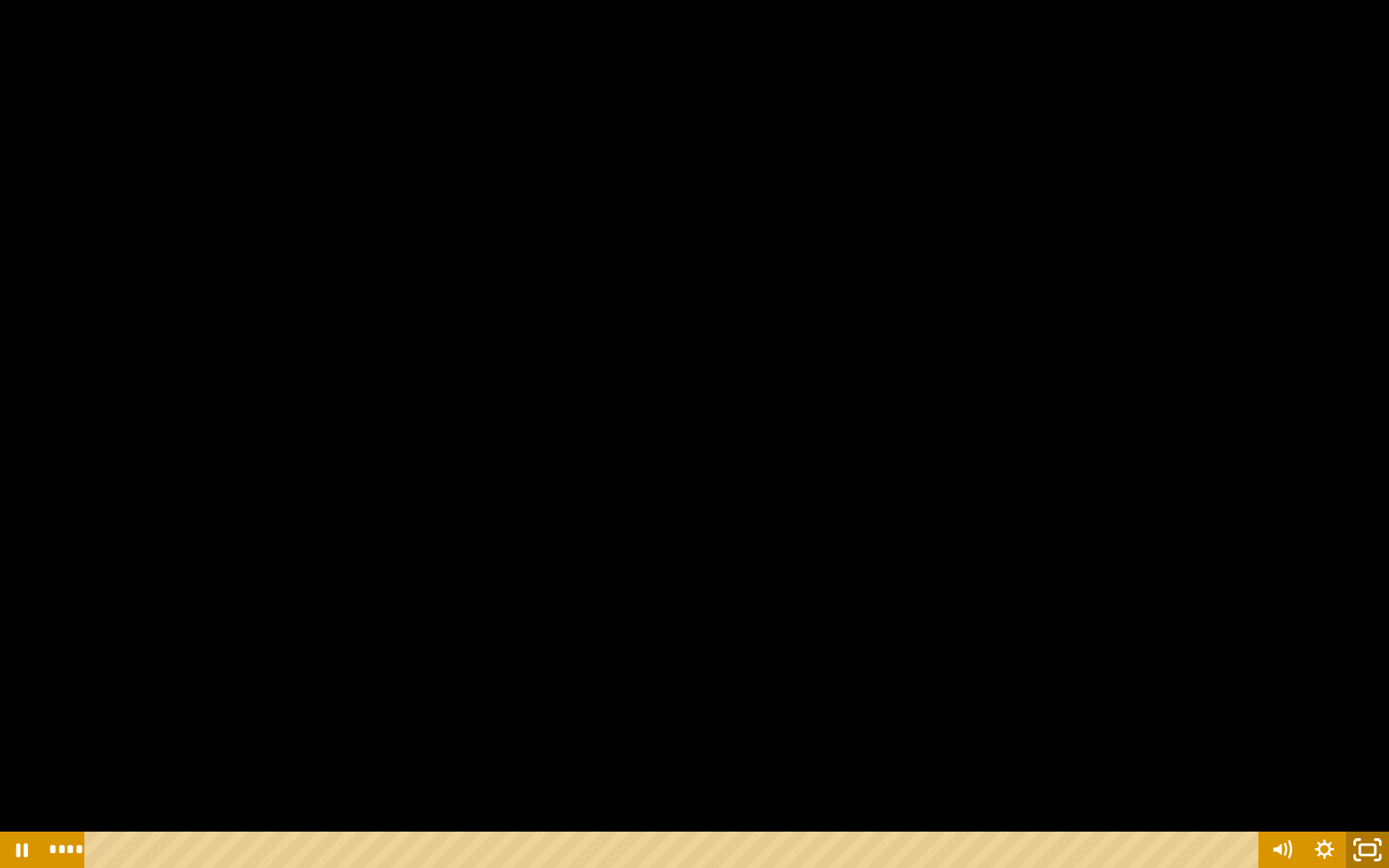 click 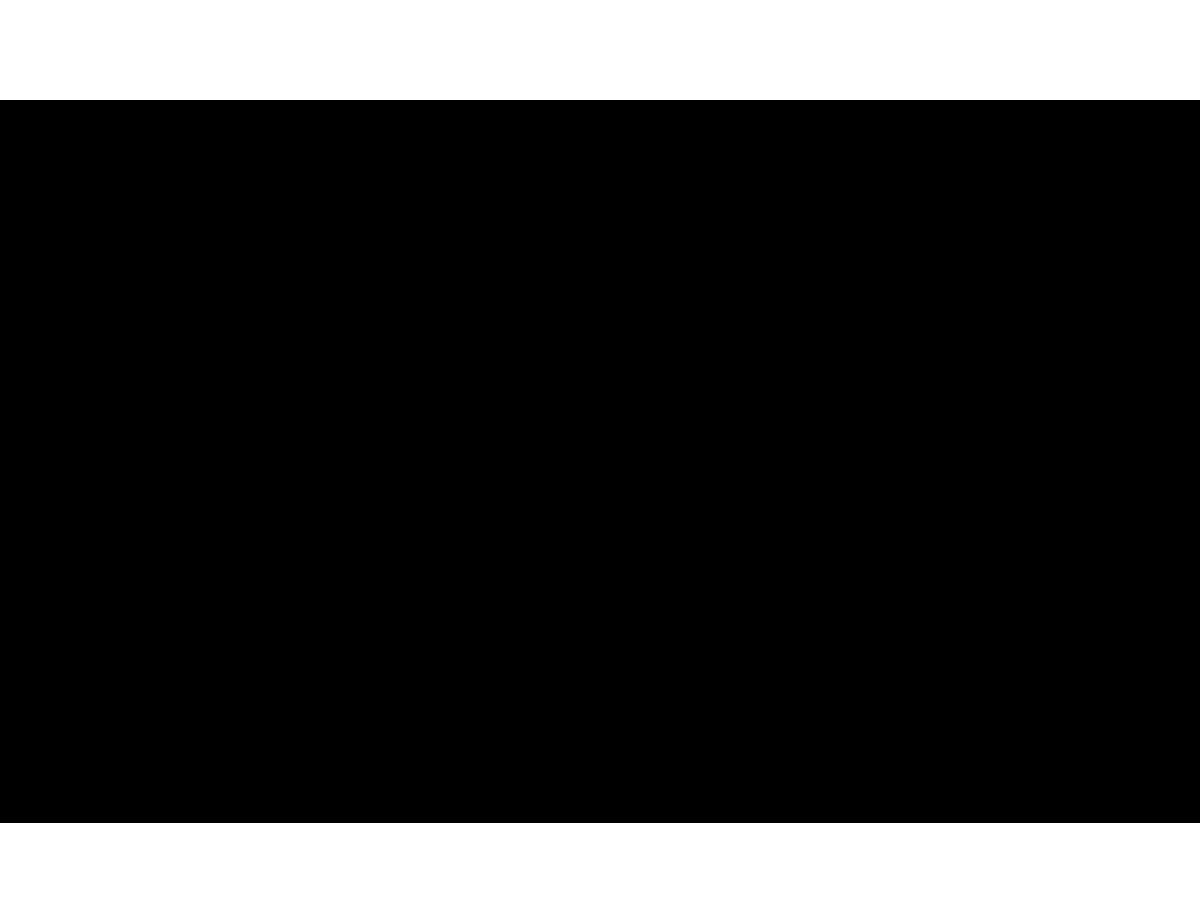 scroll, scrollTop: 437, scrollLeft: 0, axis: vertical 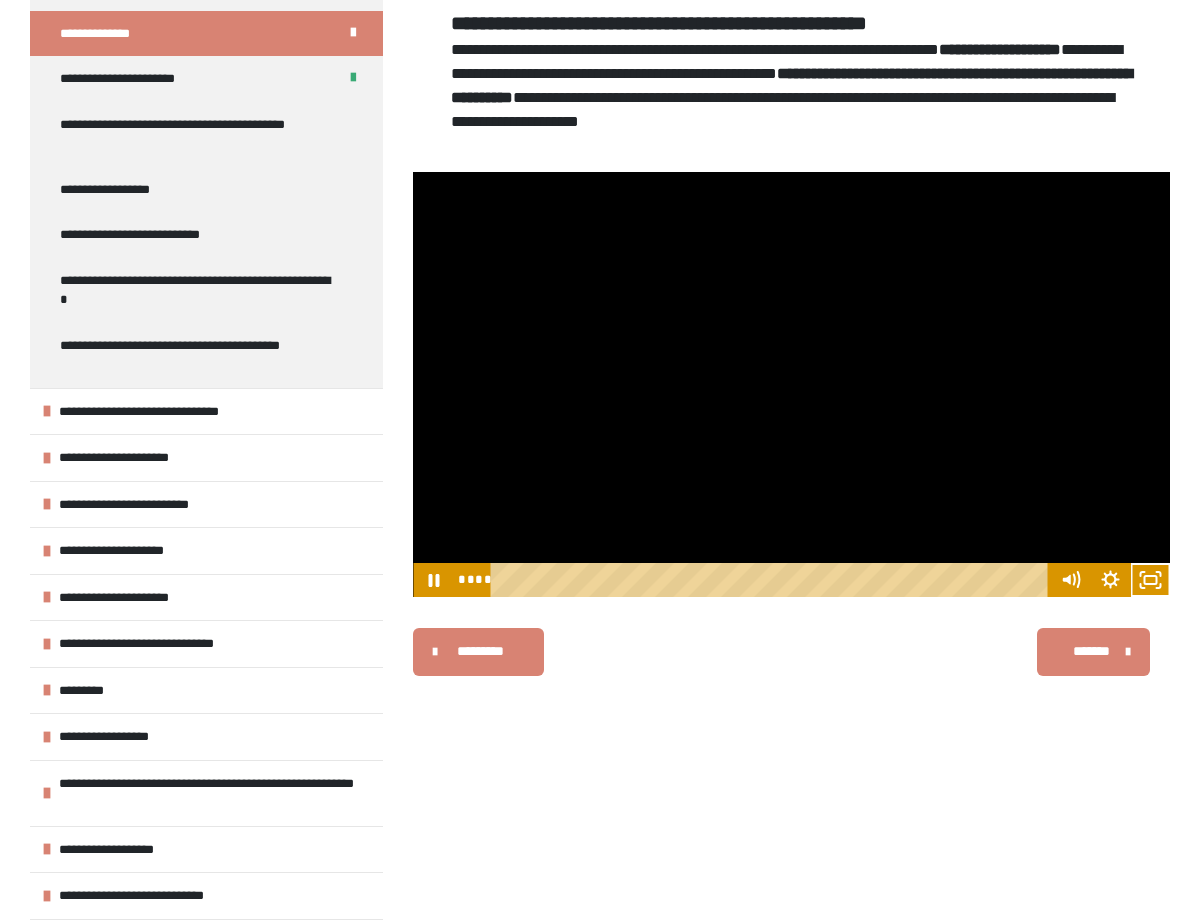 click on "********* ******** *******" at bounding box center (791, 652) 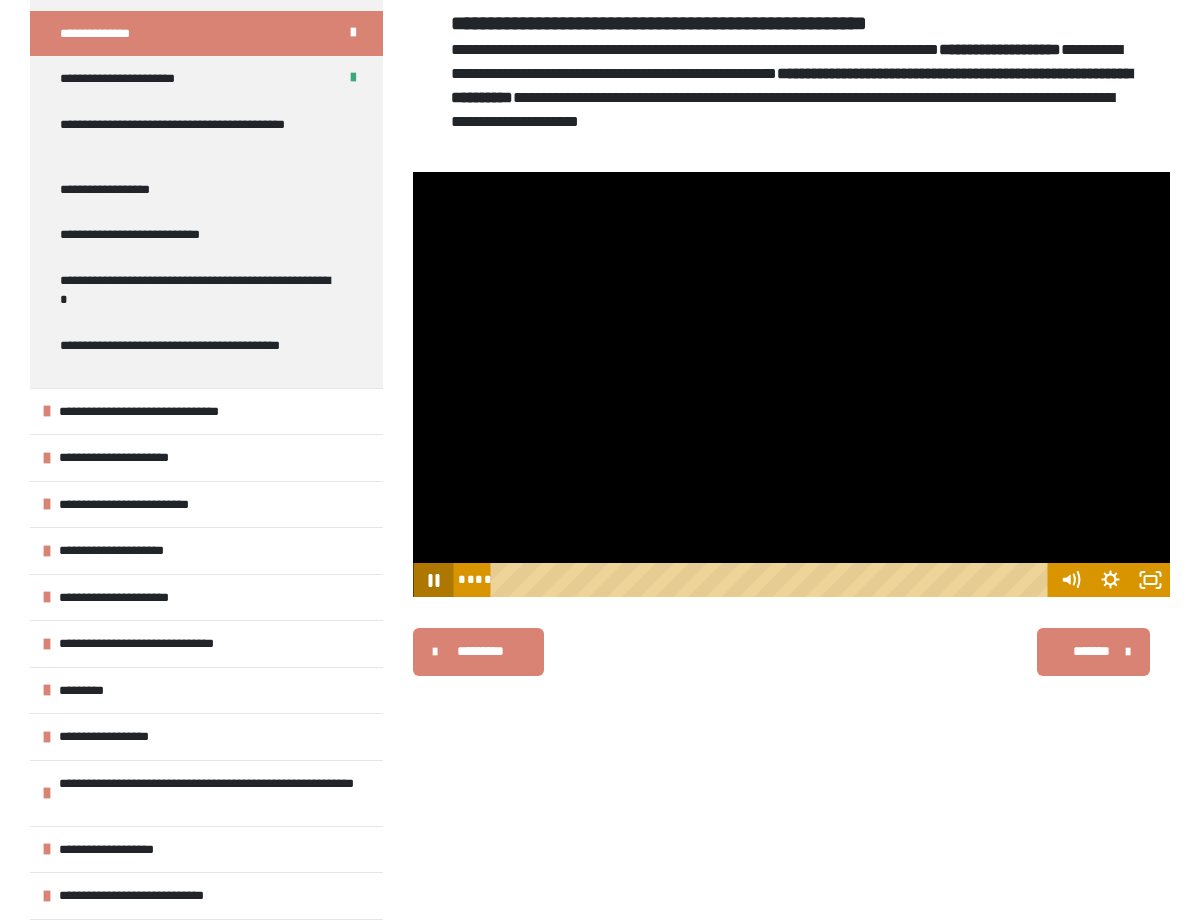 click 